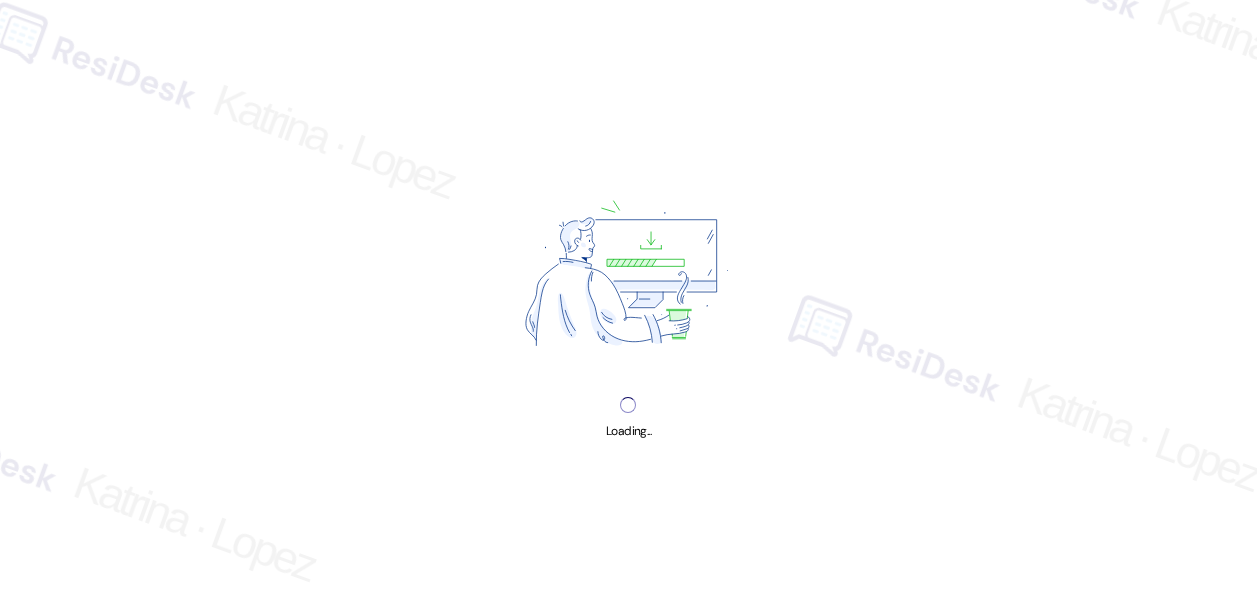scroll, scrollTop: 0, scrollLeft: 0, axis: both 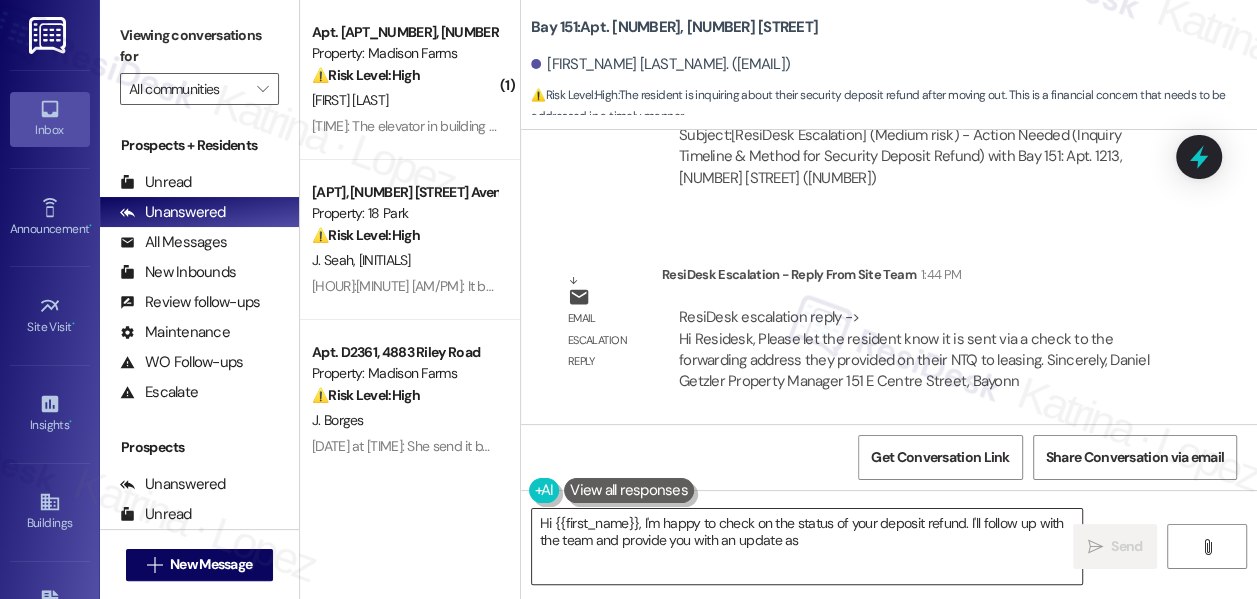 click on "Hi {{first_name}}, I'm happy to check on the status of your deposit refund. I'll follow up with the team and provide you with an" at bounding box center (807, 546) 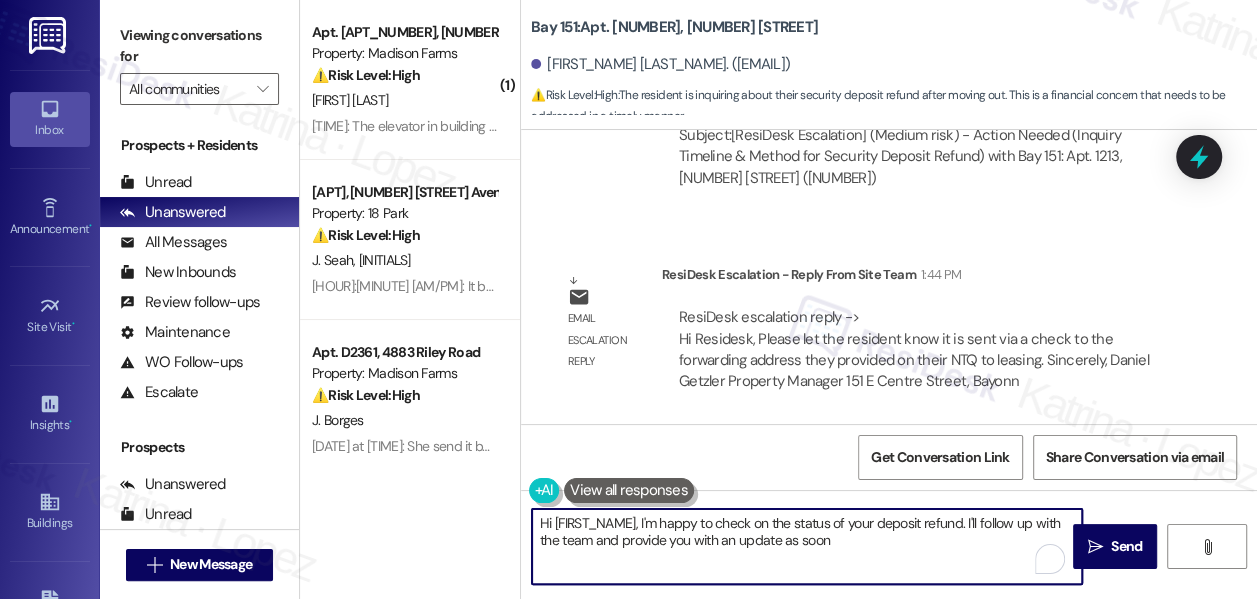 click on "Hi [FIRST_NAME], I'm happy to check on the status of your deposit refund. I'll follow up with the team and provide you with an update as soon as possible" at bounding box center (807, 546) 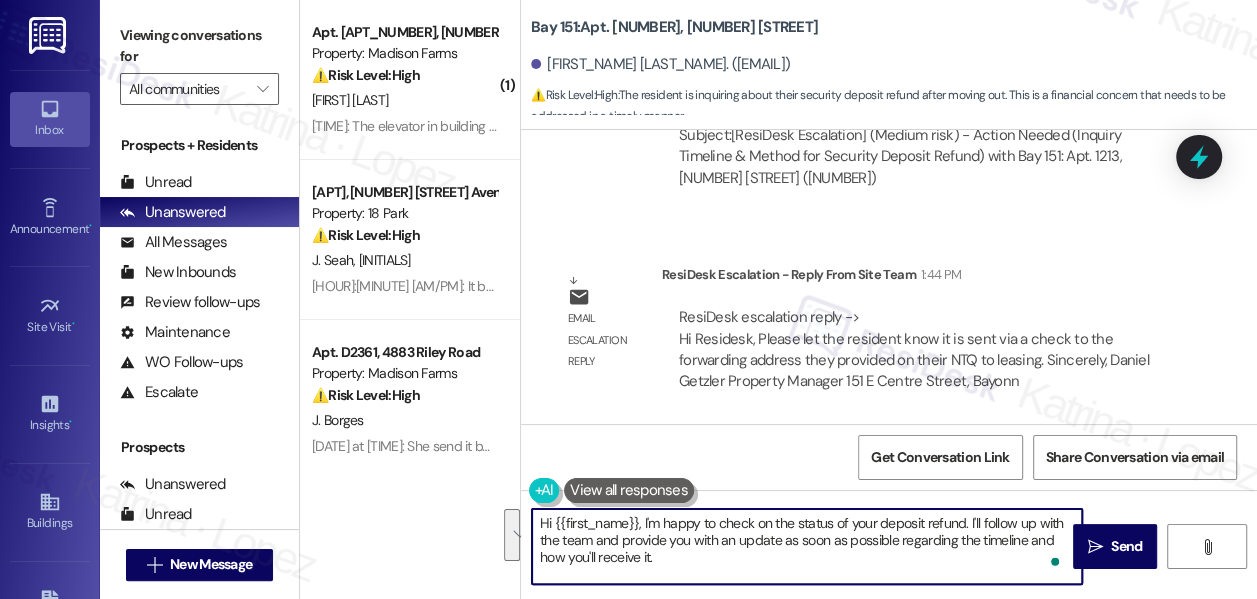 drag, startPoint x: 697, startPoint y: 562, endPoint x: 640, endPoint y: 522, distance: 69.63476 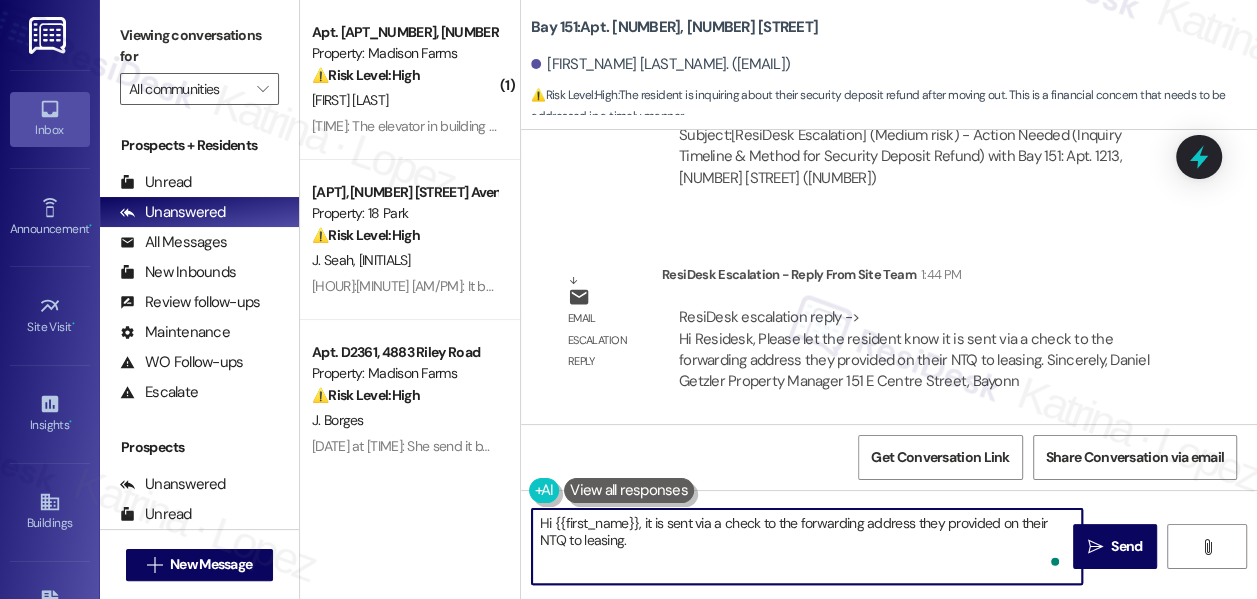 click on "Hi {{first_name}}, it is sent via a check to the forwarding address they provided on their NTQ to leasing." at bounding box center (807, 546) 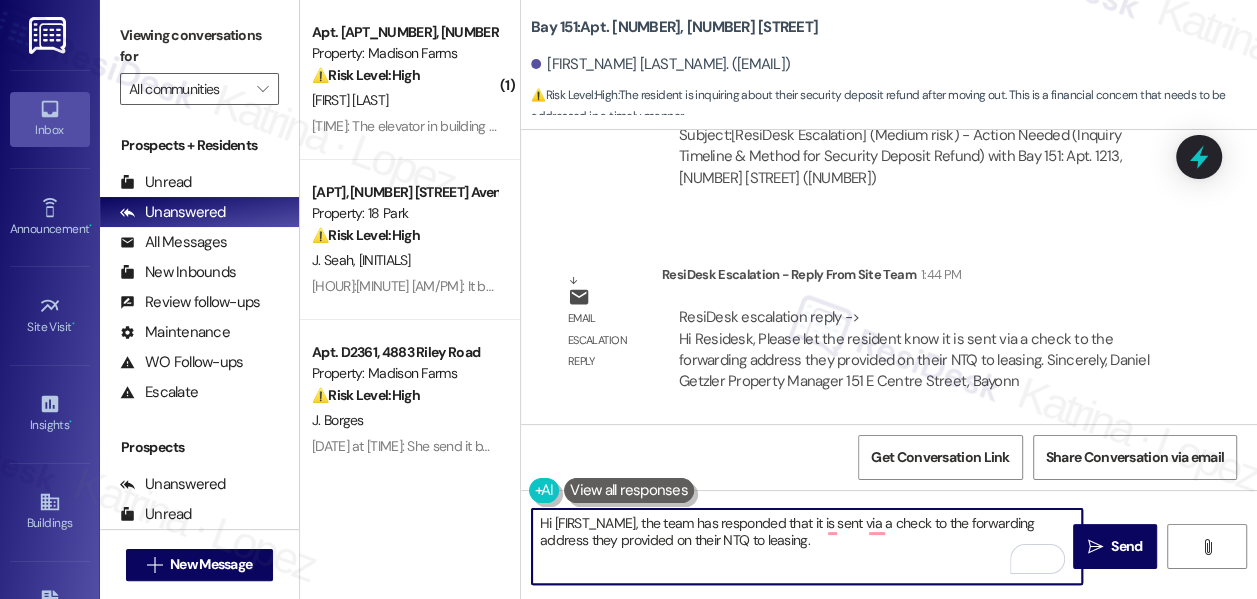 scroll, scrollTop: 74411, scrollLeft: 0, axis: vertical 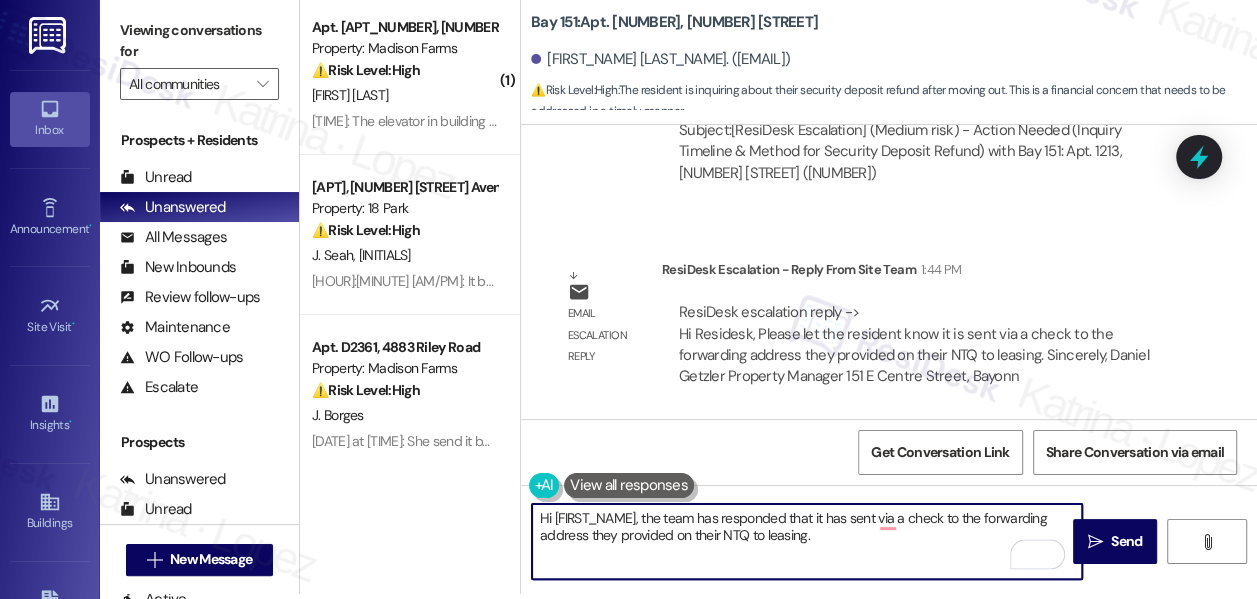 click on "Hi [FIRST_NAME], the team has responded that it has sent via a check to the forwarding address they provided on their NTQ to leasing." at bounding box center [807, 541] 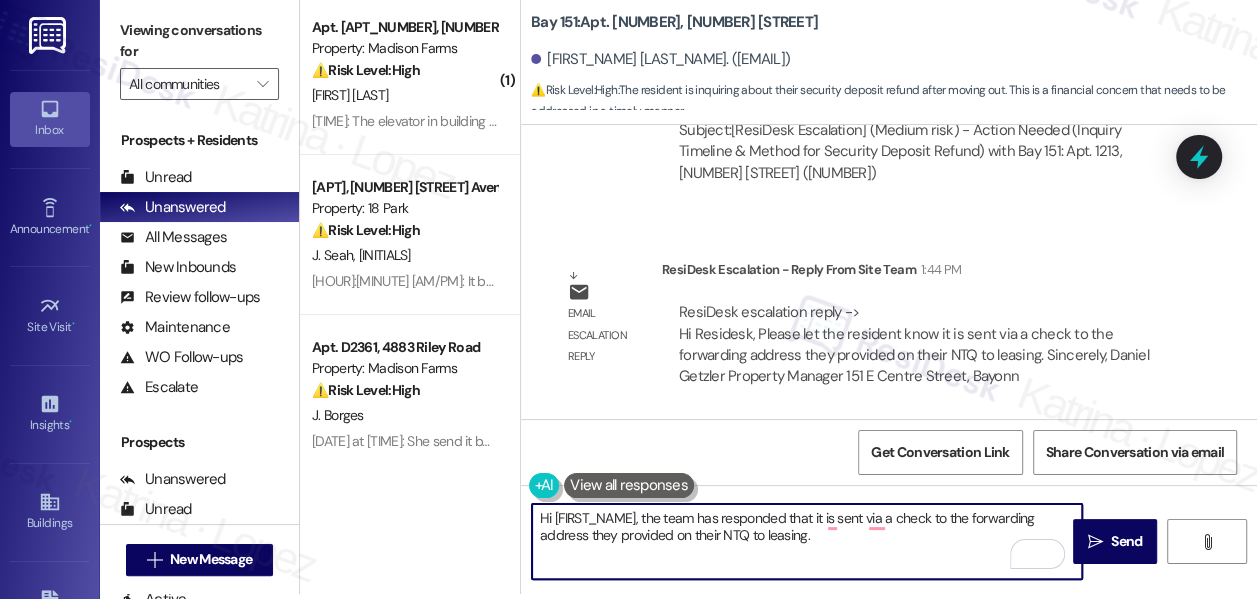 click on "Hi [FIRST_NAME], the team has responded that it is sent via a check to the forwarding address they provided on their NTQ to leasing." at bounding box center [807, 541] 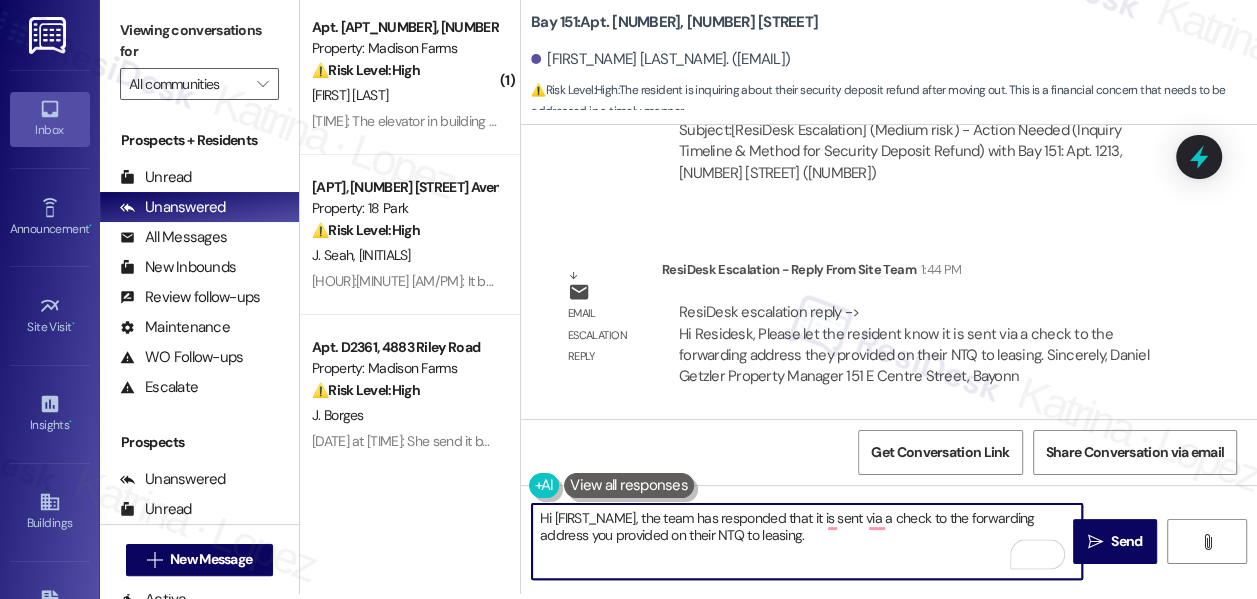 click on "Hi [FIRST_NAME], the team has responded that it is sent via a check to the forwarding address you provided on their NTQ to leasing." at bounding box center [807, 541] 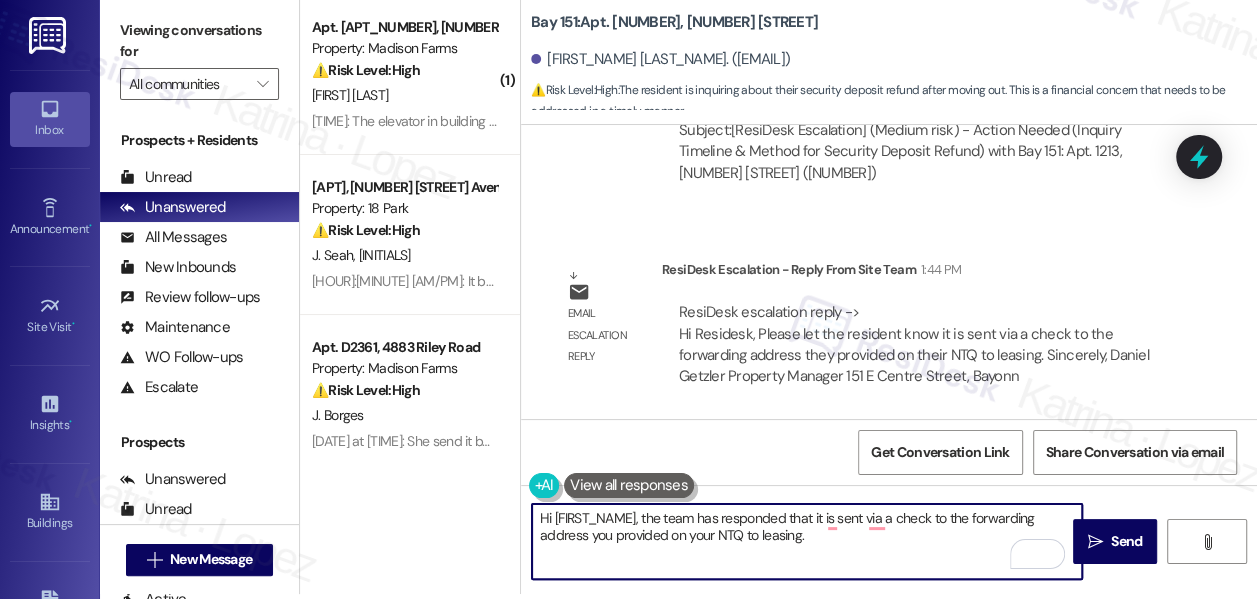 click on "Hi [FIRST_NAME], the team has responded that it is sent via a check to the forwarding address you provided on your NTQ to leasing." at bounding box center (807, 541) 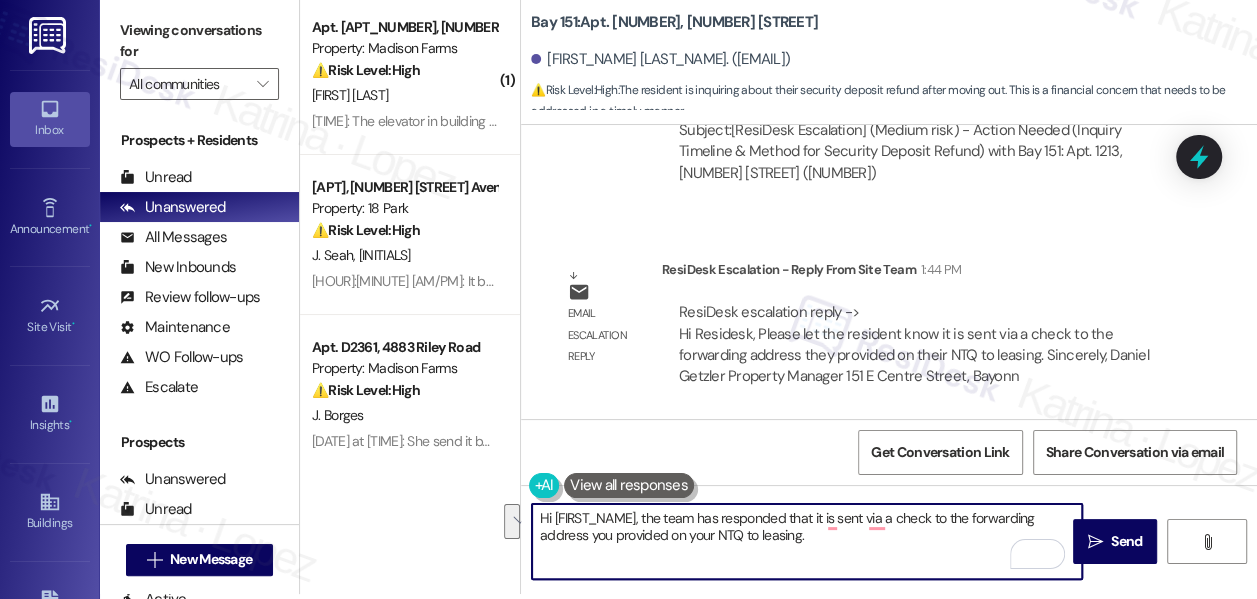 click on "Hi [FIRST_NAME], the team has responded that it is sent via a check to the forwarding address you provided on your NTQ to leasing." at bounding box center (807, 541) 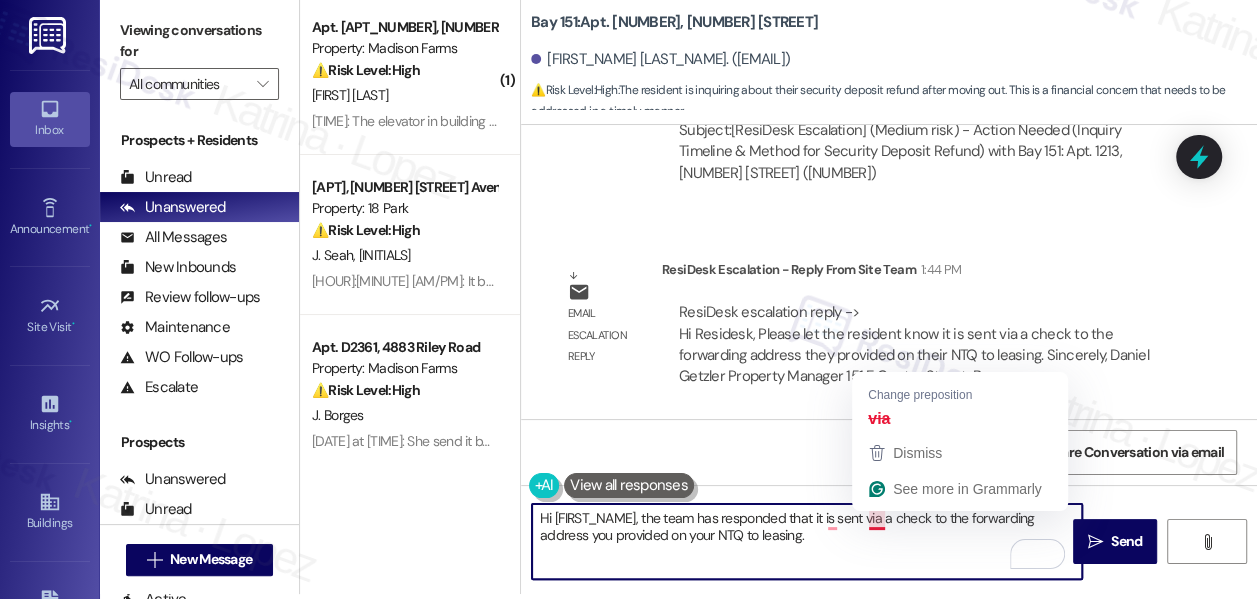 click on "Hi [FIRST_NAME], the team has responded that it is sent via a check to the forwarding address you provided on your NTQ to leasing." at bounding box center (807, 541) 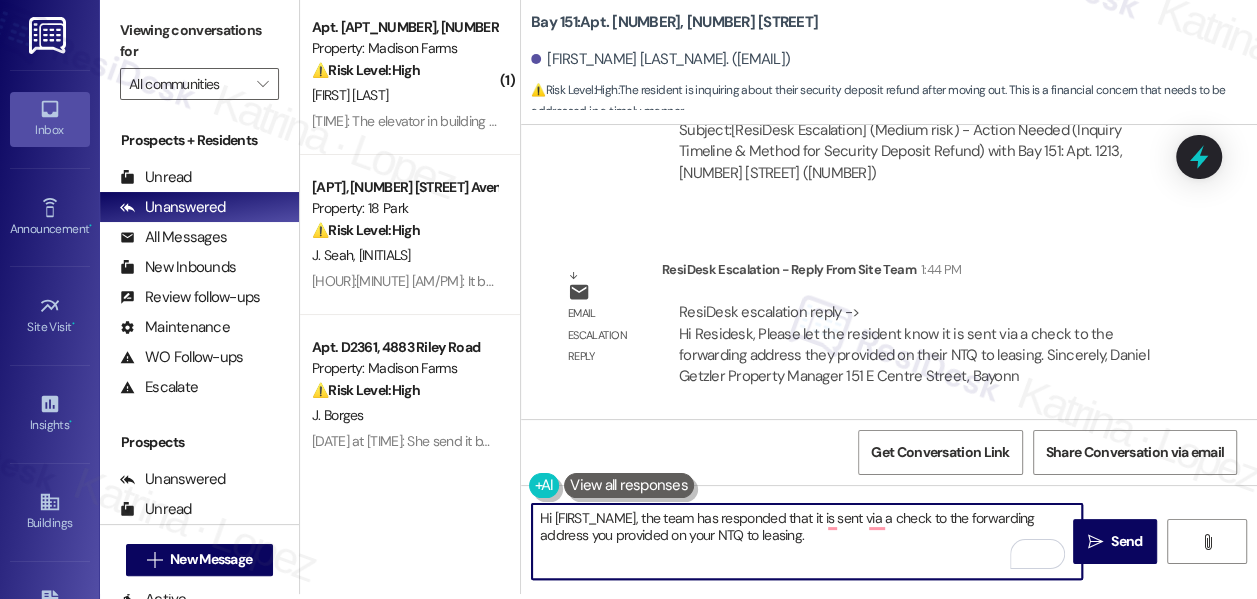 type on "Hi [FIRST_NAME], the team has responded that it is sent via a check to the forwarding address you provided on your NTQ to leasing." 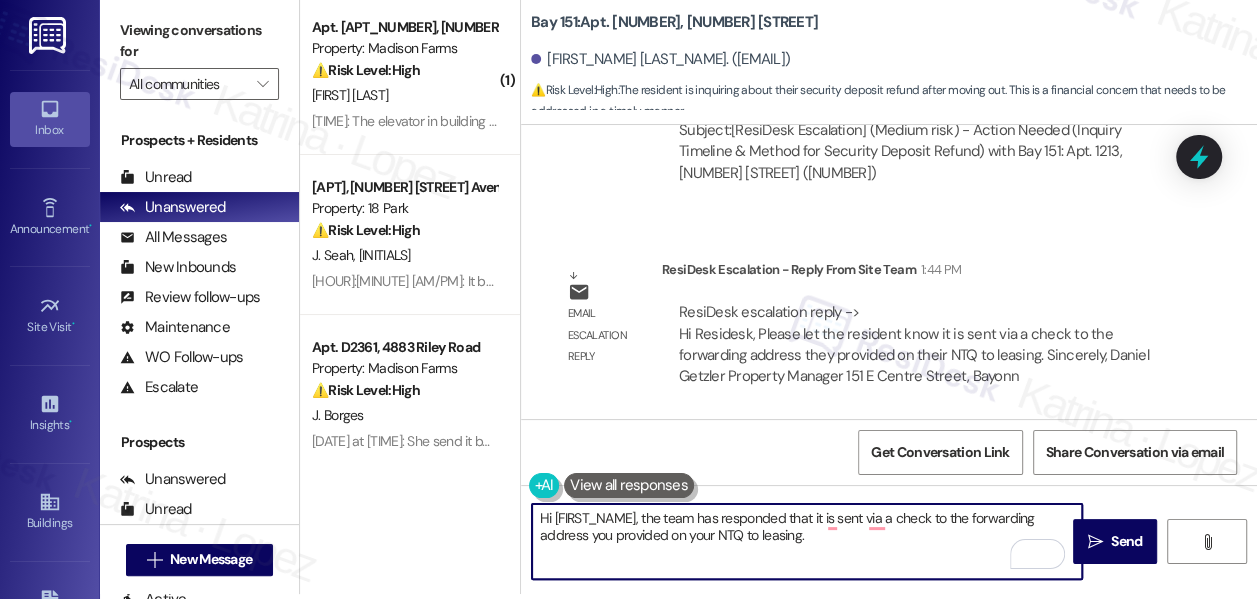click on "Hi [FIRST_NAME], the team has responded that it is sent via a check to the forwarding address you provided on your NTQ to leasing." at bounding box center [807, 541] 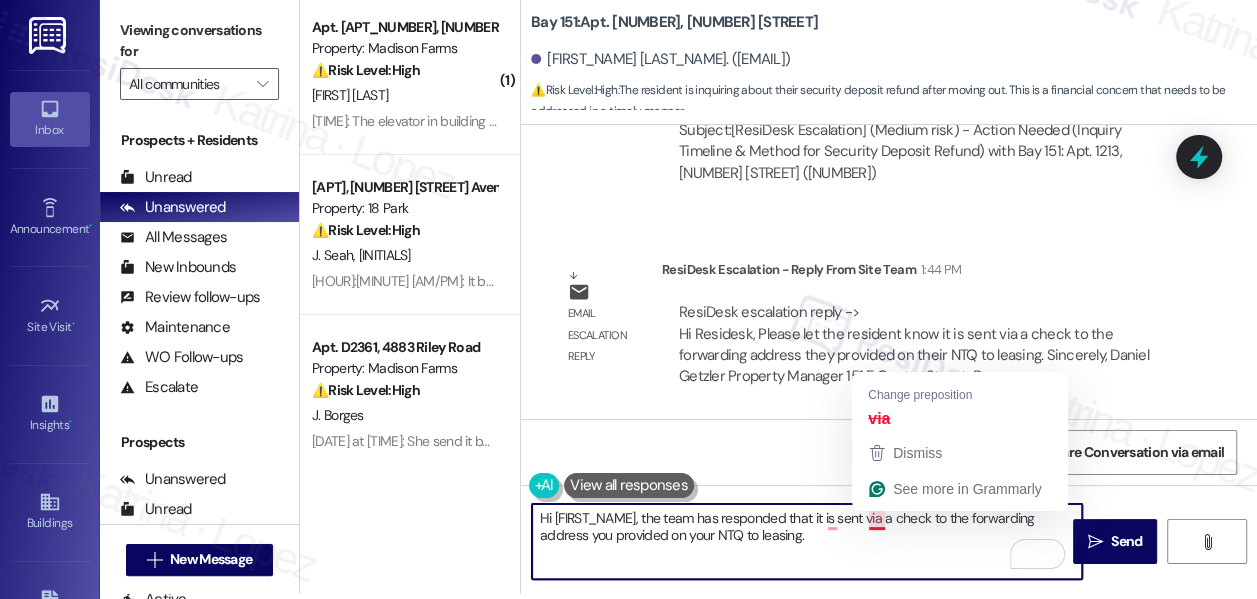 click on "Hi [FIRST_NAME], the team has responded that it is sent via a check to the forwarding address you provided on your NTQ to leasing." at bounding box center [807, 541] 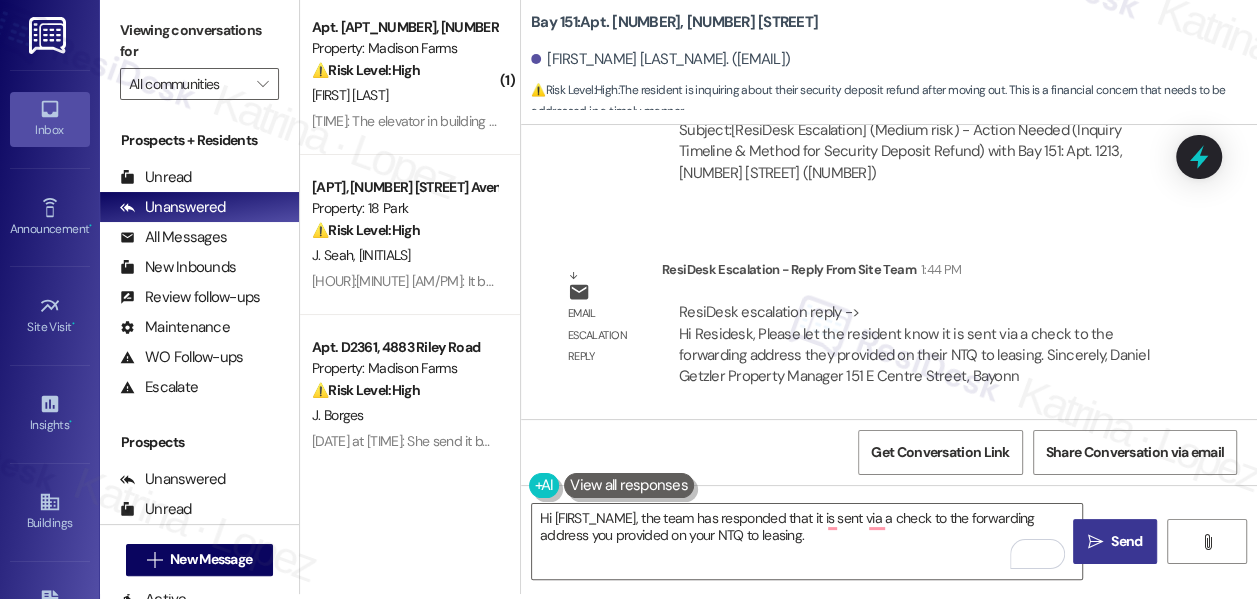 click on "" at bounding box center [1095, 542] 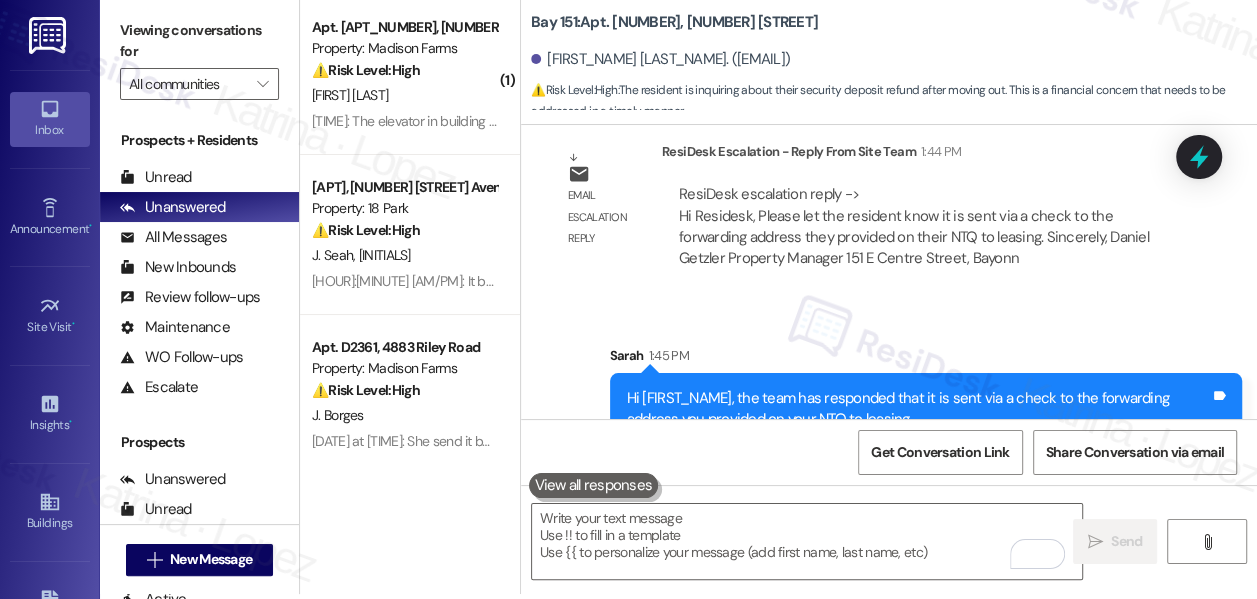 scroll, scrollTop: 73502, scrollLeft: 0, axis: vertical 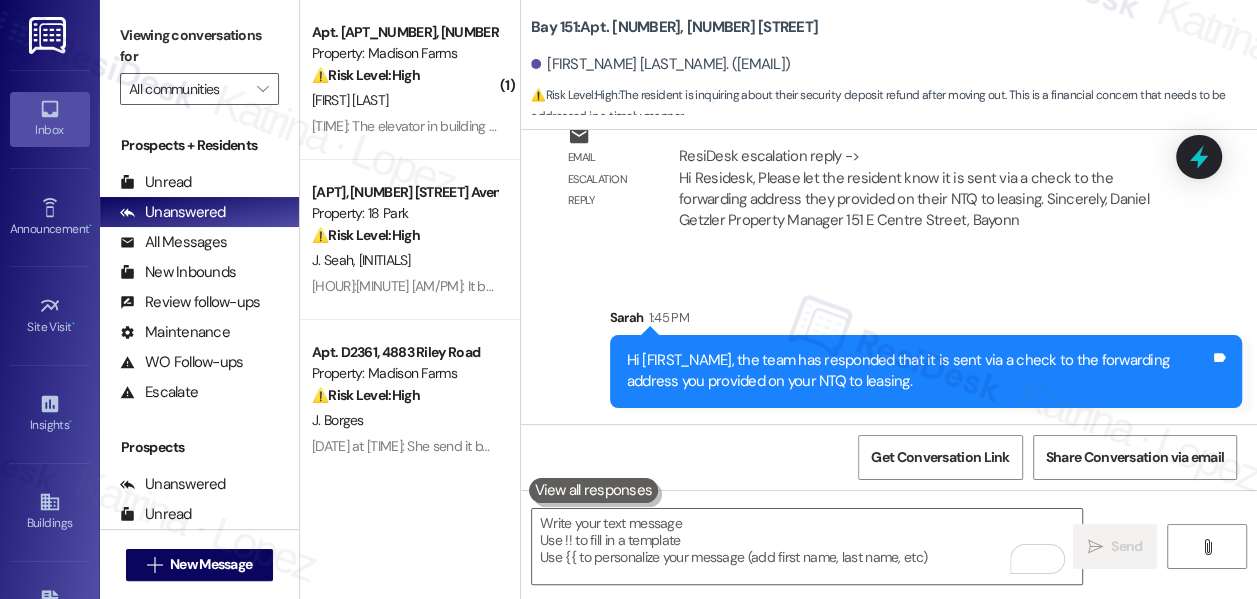 click on "Hi [FIRST_NAME], the team has responded that it is sent via a check to the forwarding address you provided on your NTQ to leasing." at bounding box center (918, 371) 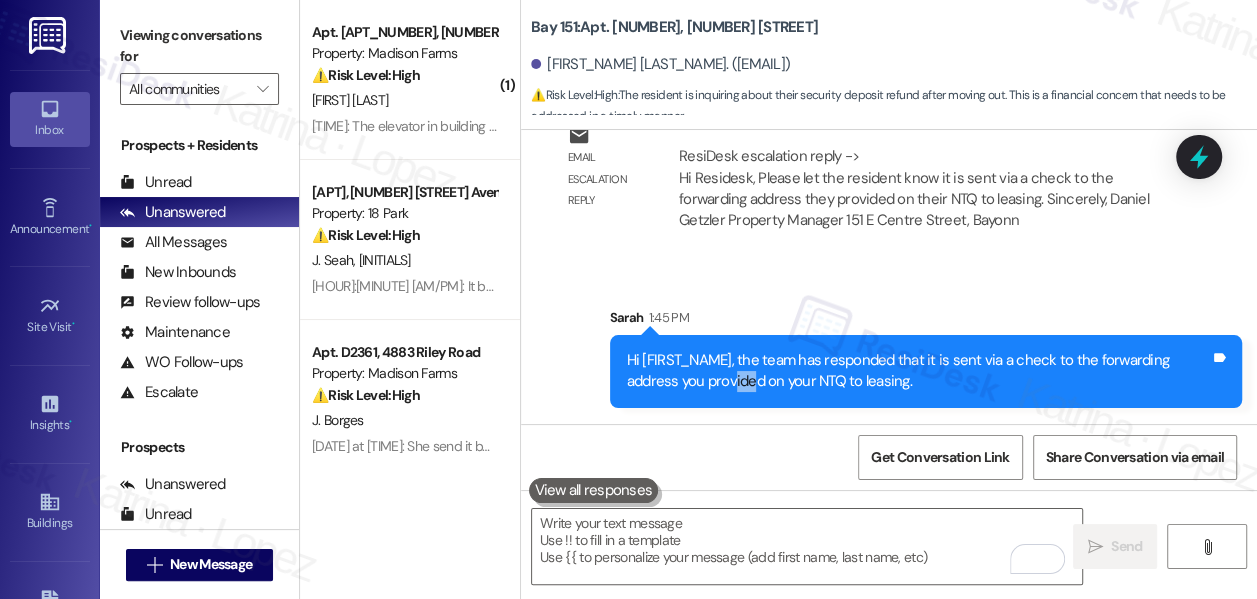 click on "Hi [FIRST_NAME], the team has responded that it is sent via a check to the forwarding address you provided on your NTQ to leasing." at bounding box center [918, 371] 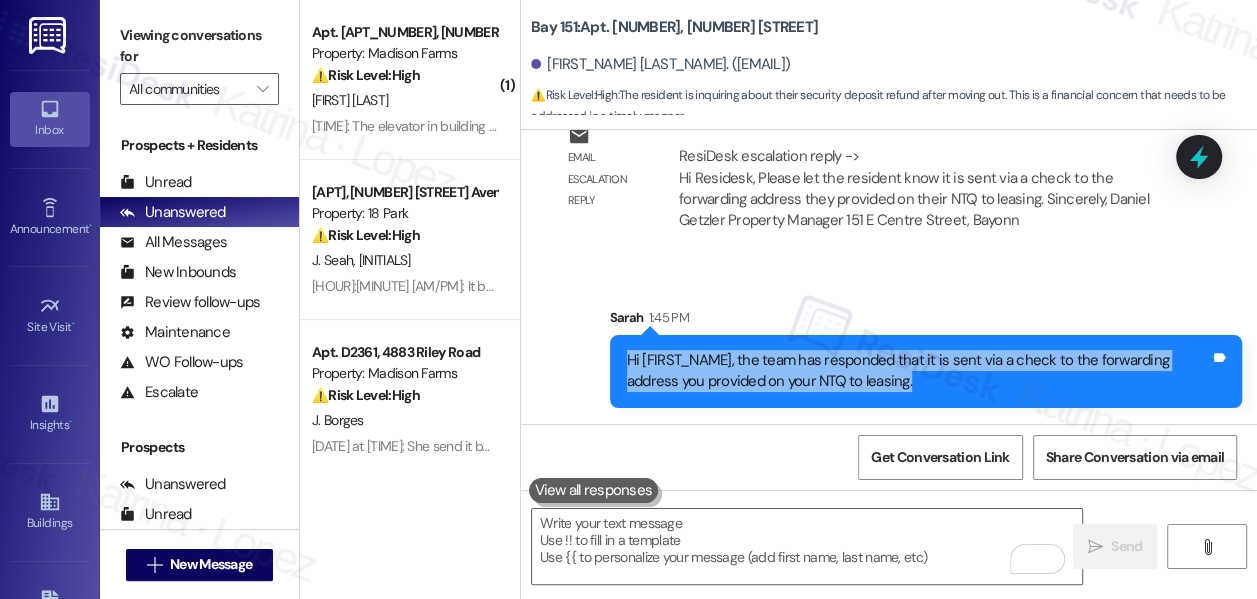 click on "Hi [FIRST_NAME], the team has responded that it is sent via a check to the forwarding address you provided on your NTQ to leasing." at bounding box center (918, 371) 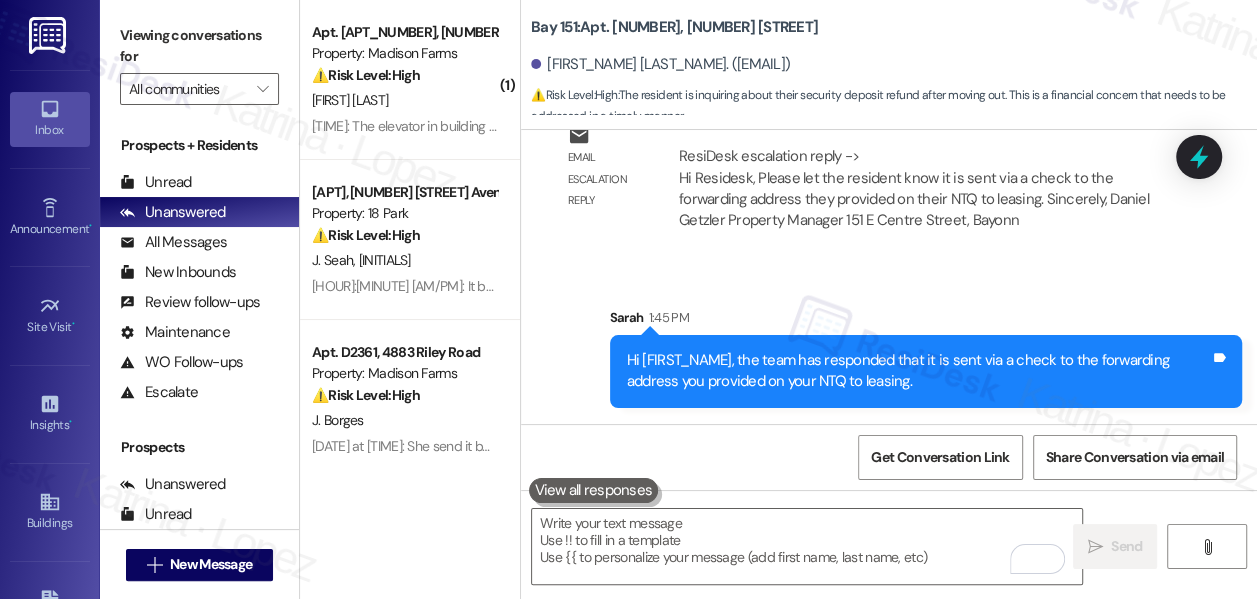 click on "Sent via SMS Sarah 1:45 PM Hi [FIRST_NAME], the team has responded that it is sent via a check to the forwarding address you provided on your NTQ to leasing. Tags and notes" at bounding box center (889, 342) 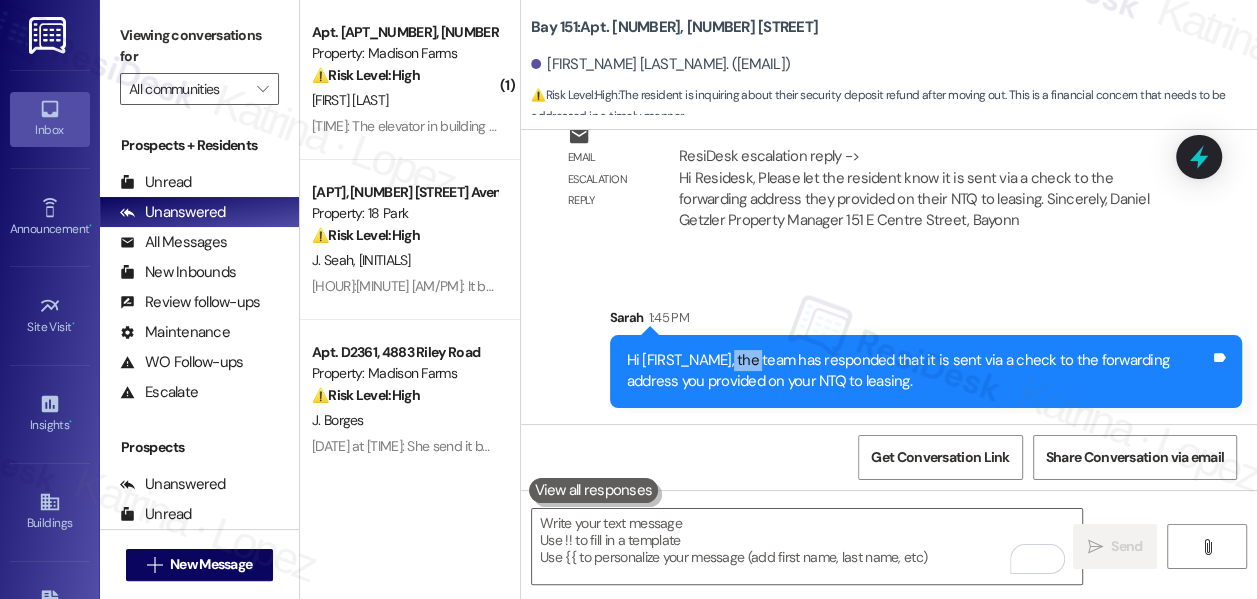 click on "Hi [FIRST_NAME], the team has responded that it is sent via a check to the forwarding address you provided on your NTQ to leasing." at bounding box center [918, 371] 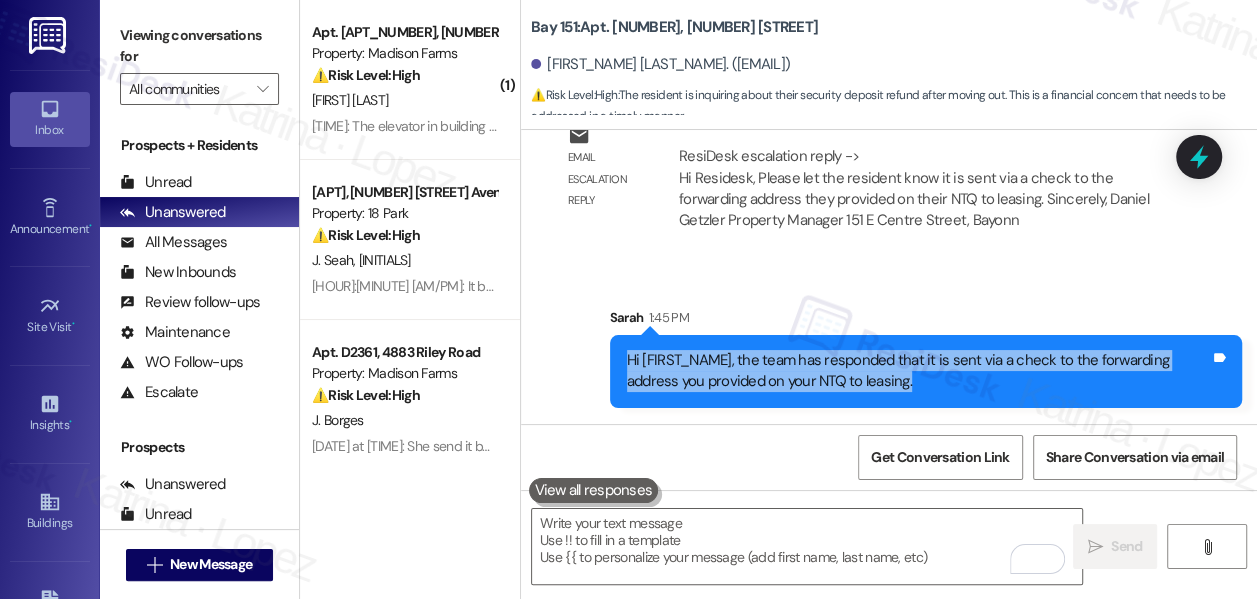 click on "Hi [FIRST_NAME], the team has responded that it is sent via a check to the forwarding address you provided on your NTQ to leasing." at bounding box center [918, 371] 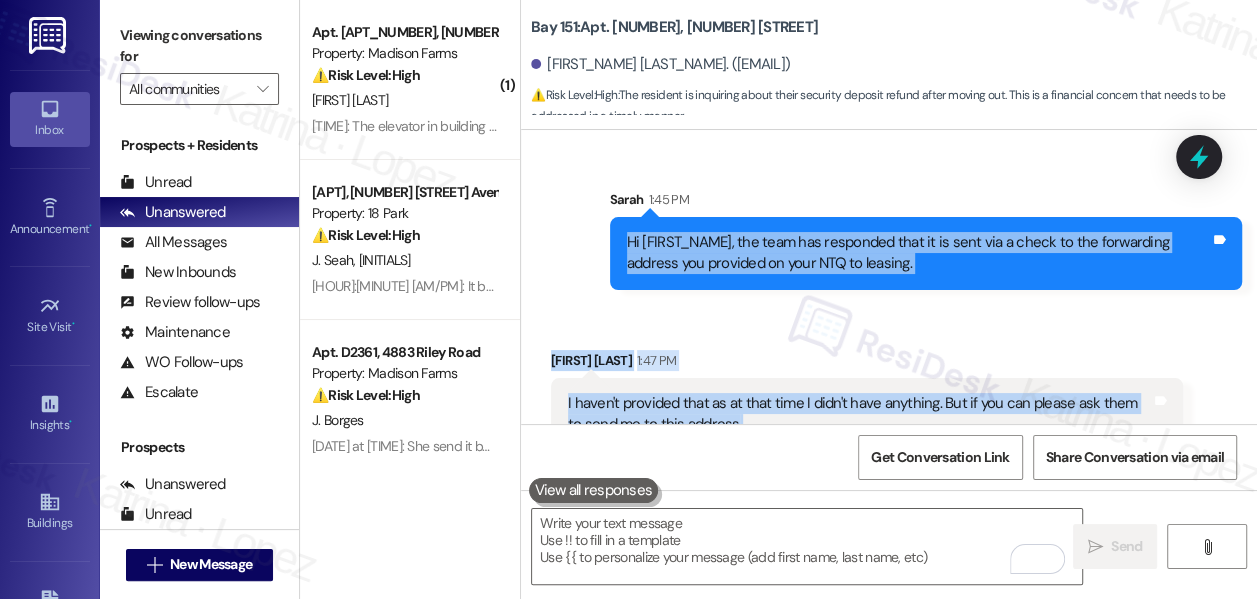 scroll, scrollTop: 74754, scrollLeft: 0, axis: vertical 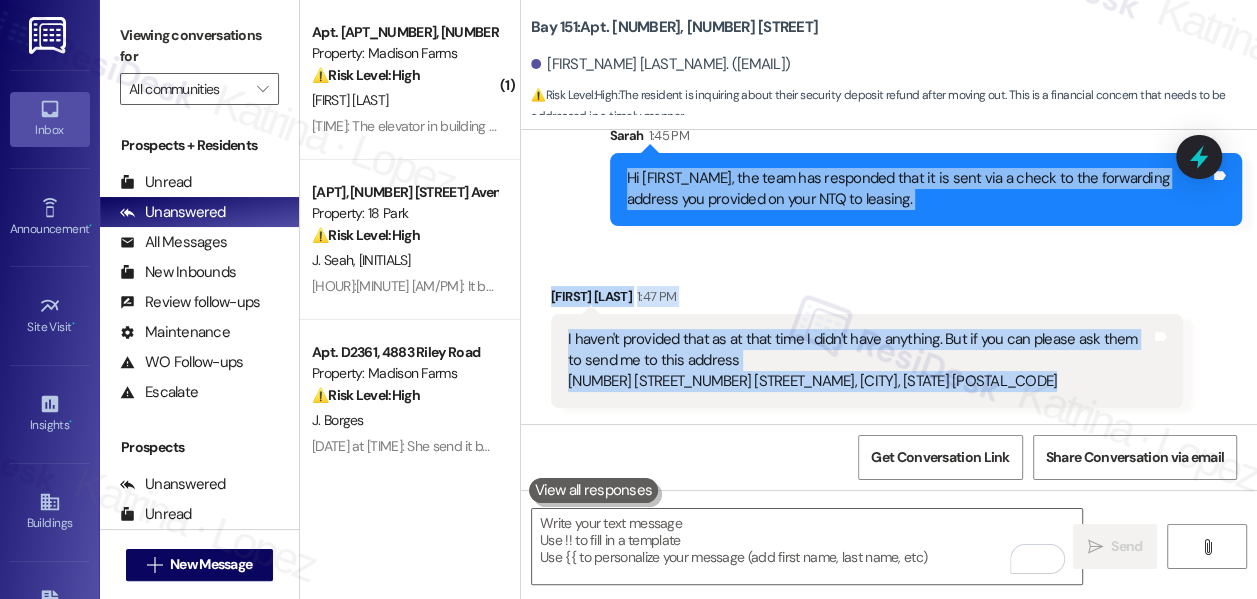 click on "I haven't provided that as at that time I didn't have anything. But if you can please ask them to send me to this address
[NUMBER] [STREET], [CITY], [STATE] [ZIP]" at bounding box center (859, 361) 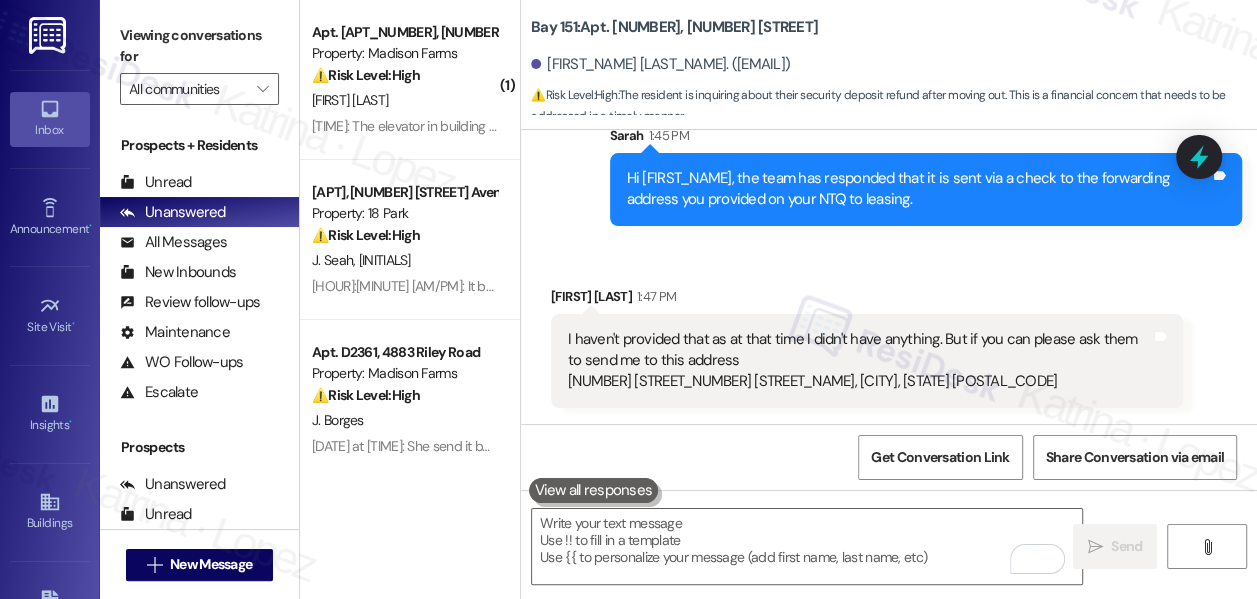 click on "I haven't provided that as at that time I didn't have anything. But if you can please ask them to send me to this address
[NUMBER] [STREET], [CITY], [STATE] [ZIP]" at bounding box center (859, 361) 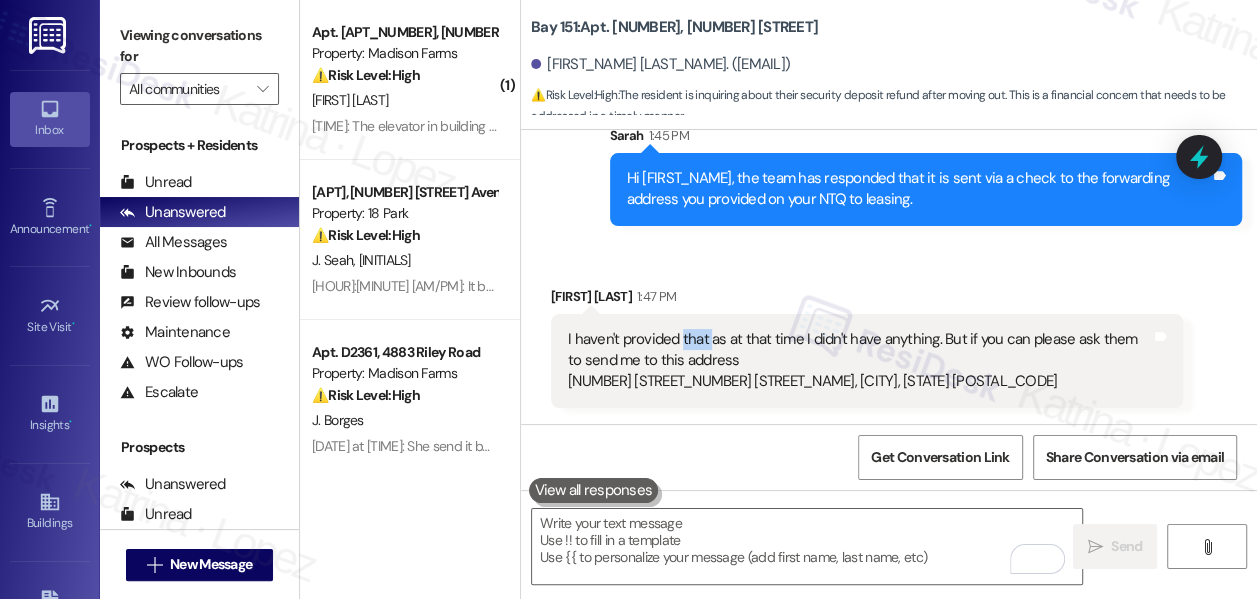 click on "I haven't provided that as at that time I didn't have anything. But if you can please ask them to send me to this address
[NUMBER] [STREET], [CITY], [STATE] [ZIP]" at bounding box center [859, 361] 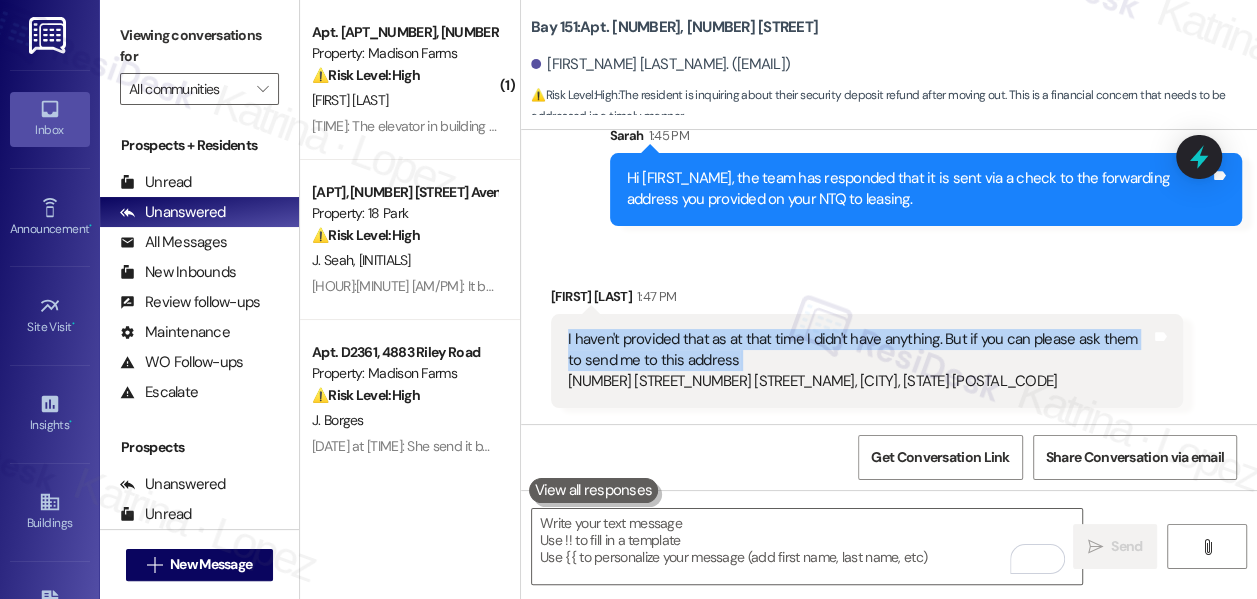 click on "I haven't provided that as at that time I didn't have anything. But if you can please ask them to send me to this address
[NUMBER] [STREET], [CITY], [STATE] [ZIP]" at bounding box center (859, 361) 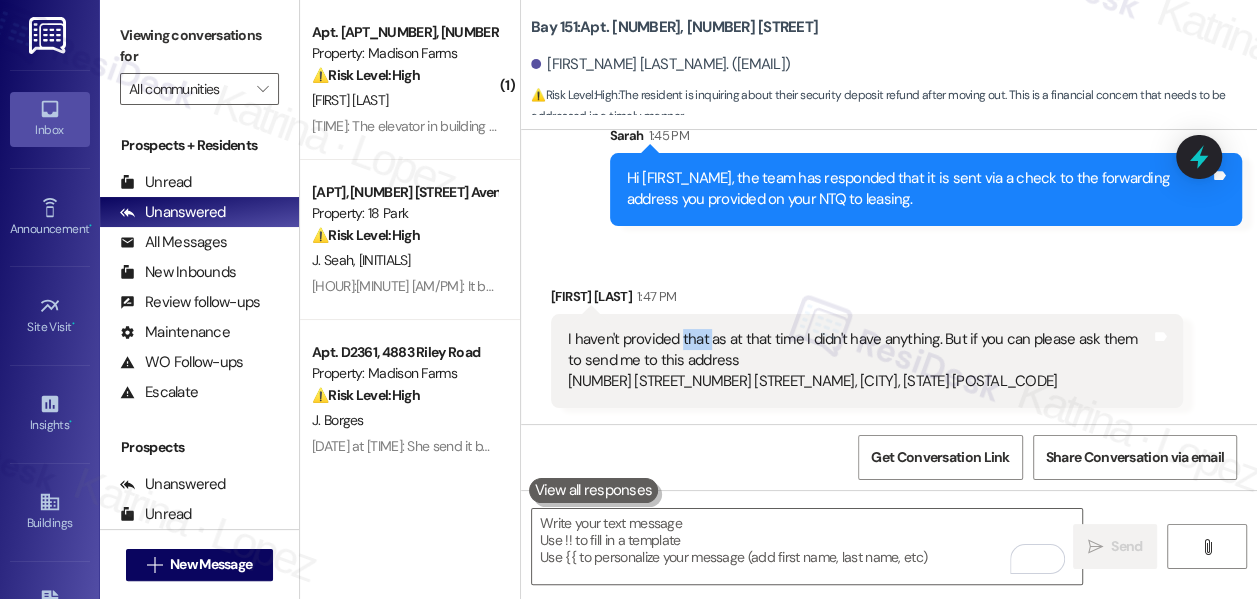 click on "I haven't provided that as at that time I didn't have anything. But if you can please ask them to send me to this address
[NUMBER] [STREET], [CITY], [STATE] [ZIP]" at bounding box center (859, 361) 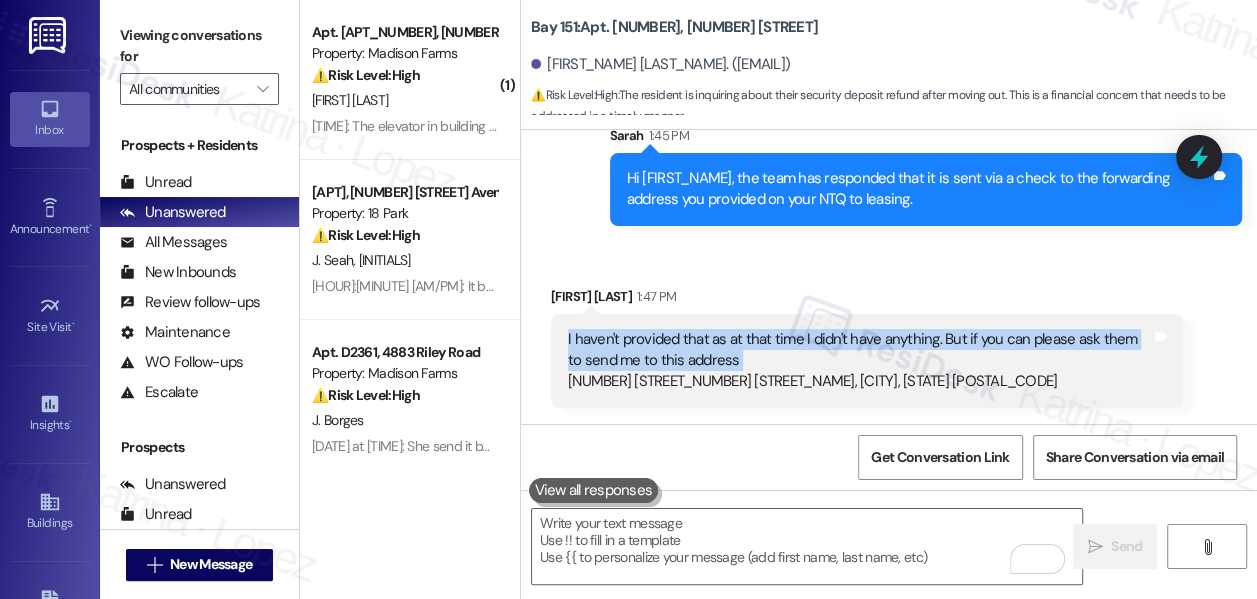 click on "I haven't provided that as at that time I didn't have anything. But if you can please ask them to send me to this address
[NUMBER] [STREET], [CITY], [STATE] [ZIP]" at bounding box center (859, 361) 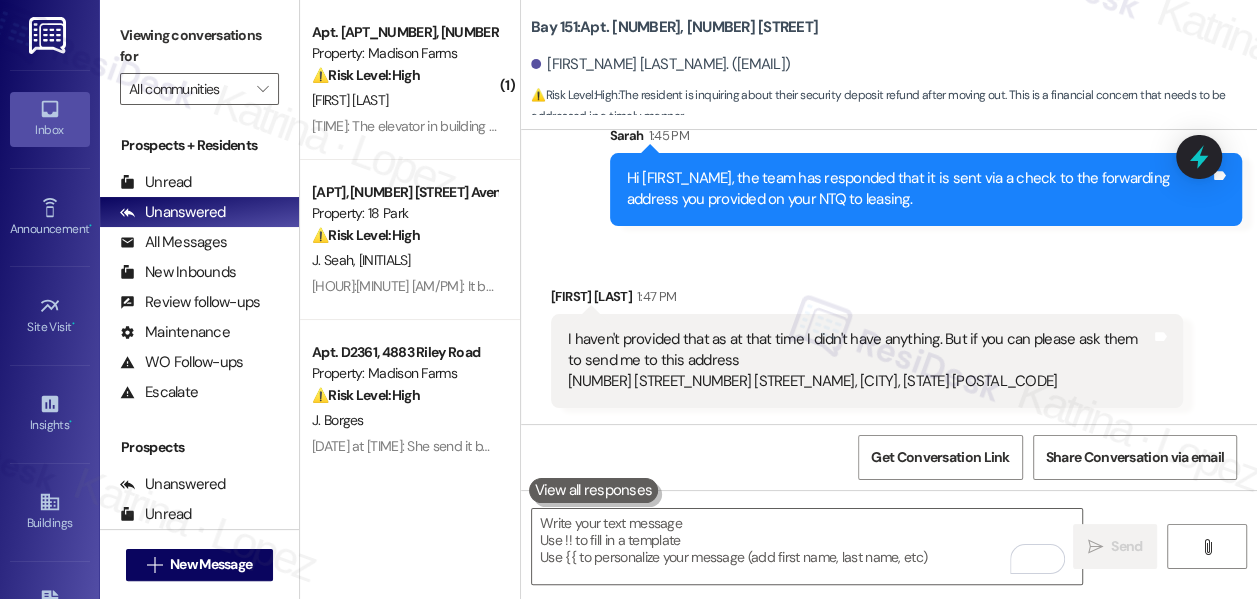 click on "I haven't provided that as at that time I didn't have anything. But if you can please ask them to send me to this address
[NUMBER] [STREET], [CITY], [STATE] [ZIP]" at bounding box center (859, 361) 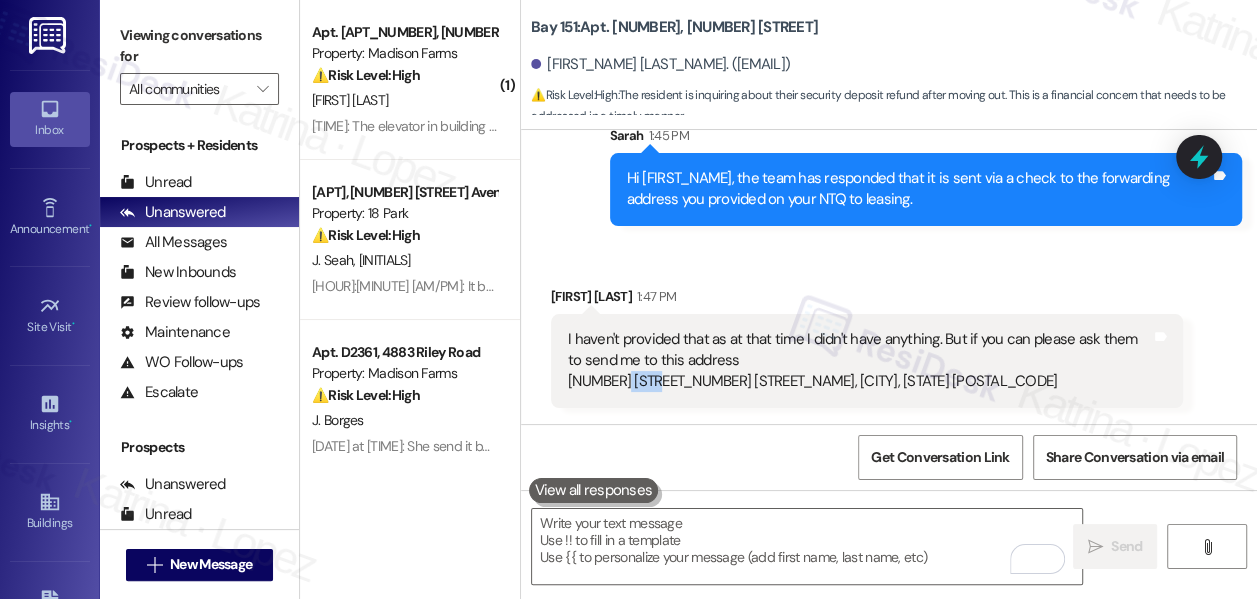 click on "I haven't provided that as at that time I didn't have anything. But if you can please ask them to send me to this address
[NUMBER] [STREET], [CITY], [STATE] [ZIP]" at bounding box center [859, 361] 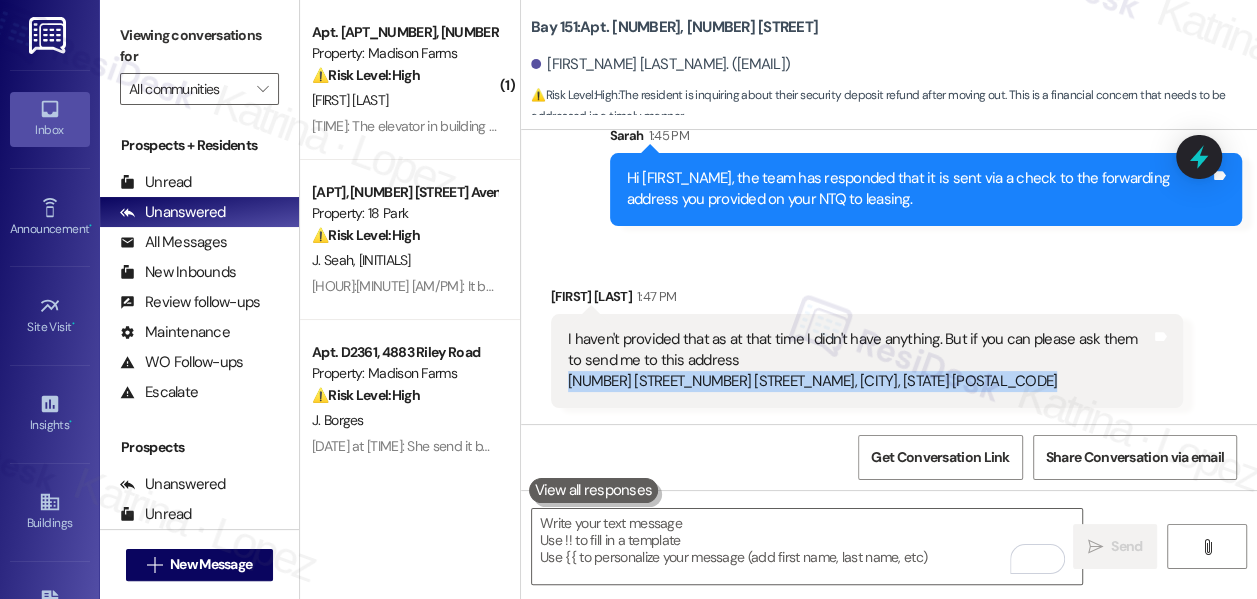 click on "I haven't provided that as at that time I didn't have anything. But if you can please ask them to send me to this address
[NUMBER] [STREET], [CITY], [STATE] [ZIP]" at bounding box center [859, 361] 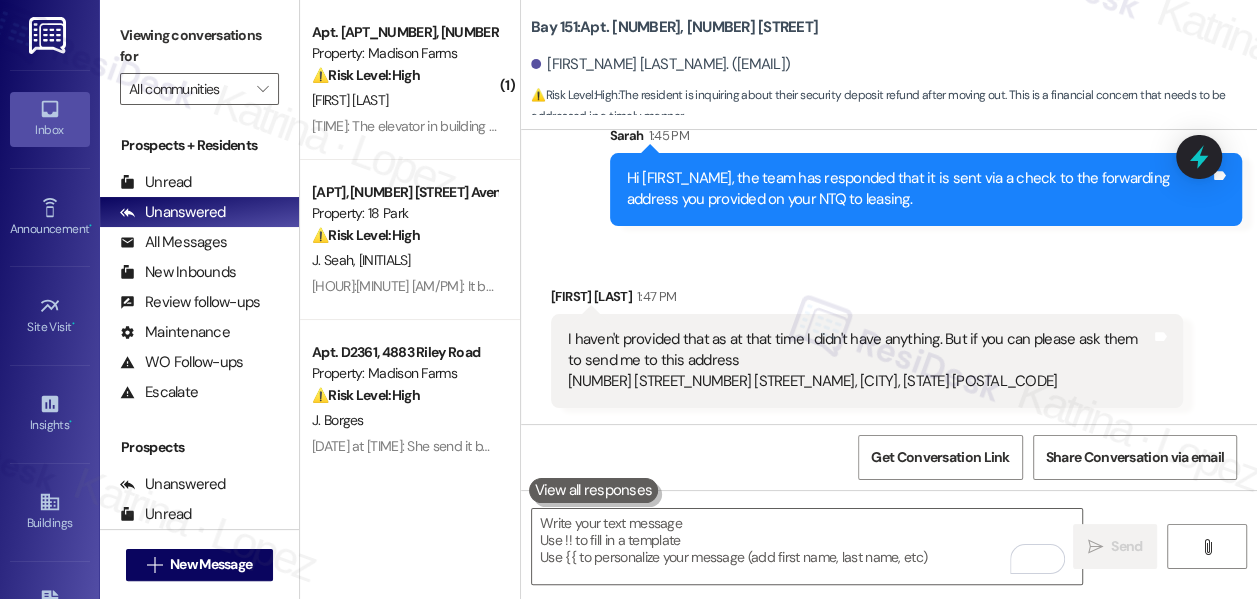 click on "I haven't provided that as at that time I didn't have anything. But if you can please ask them to send me to this address
[NUMBER] [STREET_NAME] AVE, [CITY], [STATE] [ZIP_CODE] Tags and notes" at bounding box center [867, 361] 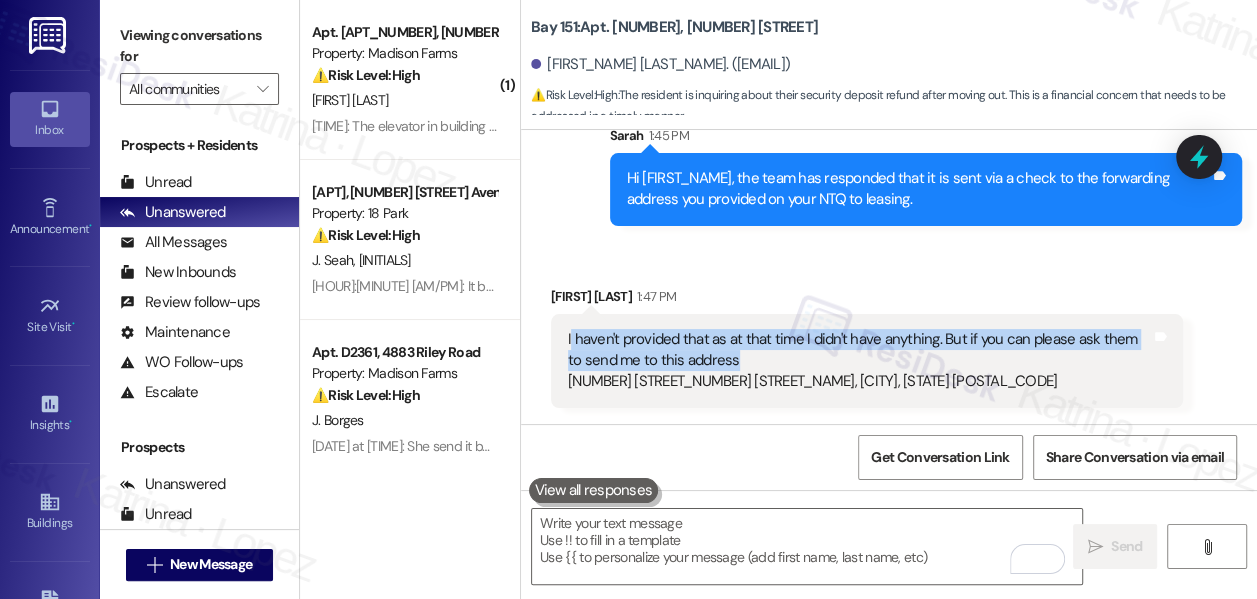 drag, startPoint x: 569, startPoint y: 345, endPoint x: 848, endPoint y: 367, distance: 279.86603 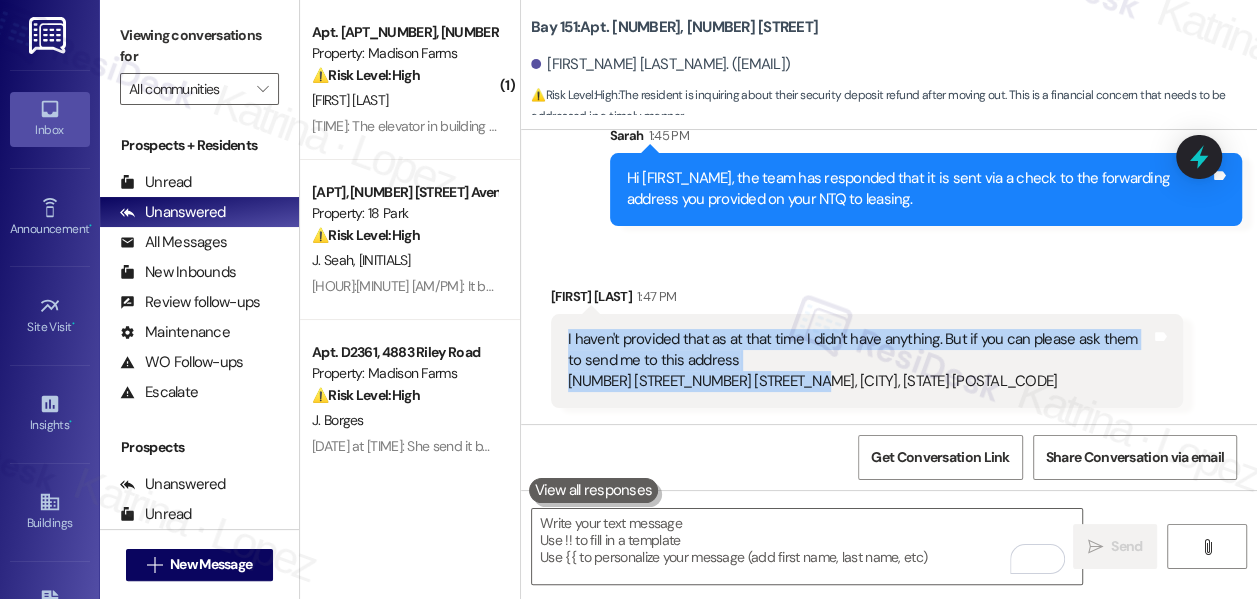 drag, startPoint x: 879, startPoint y: 387, endPoint x: 554, endPoint y: 346, distance: 327.57596 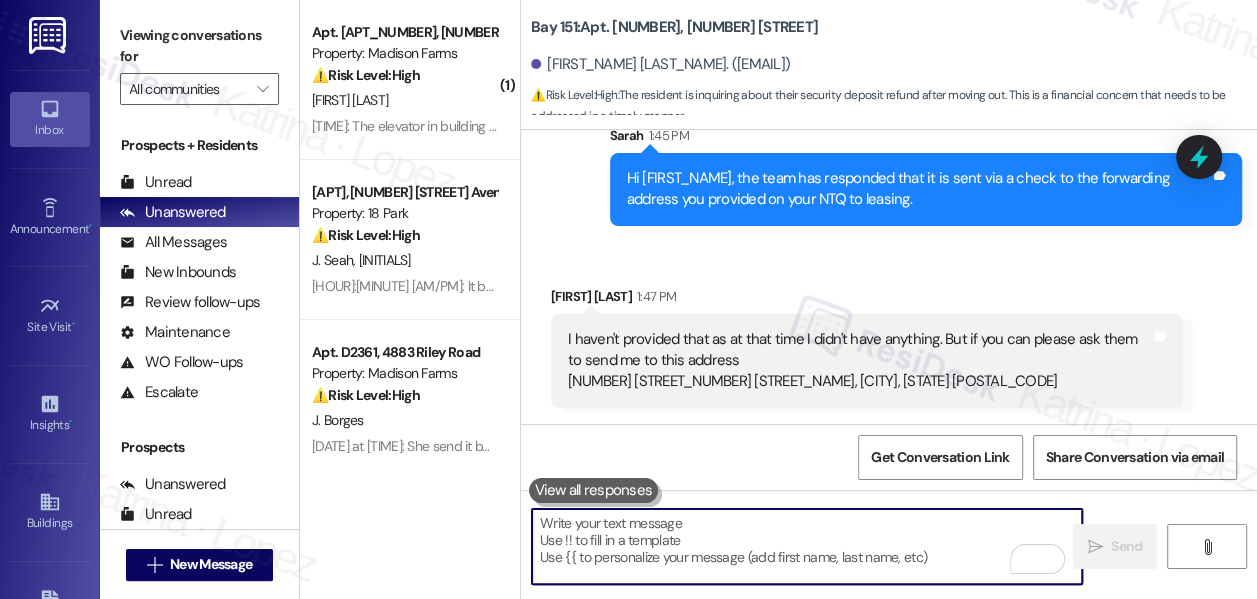 click at bounding box center [807, 546] 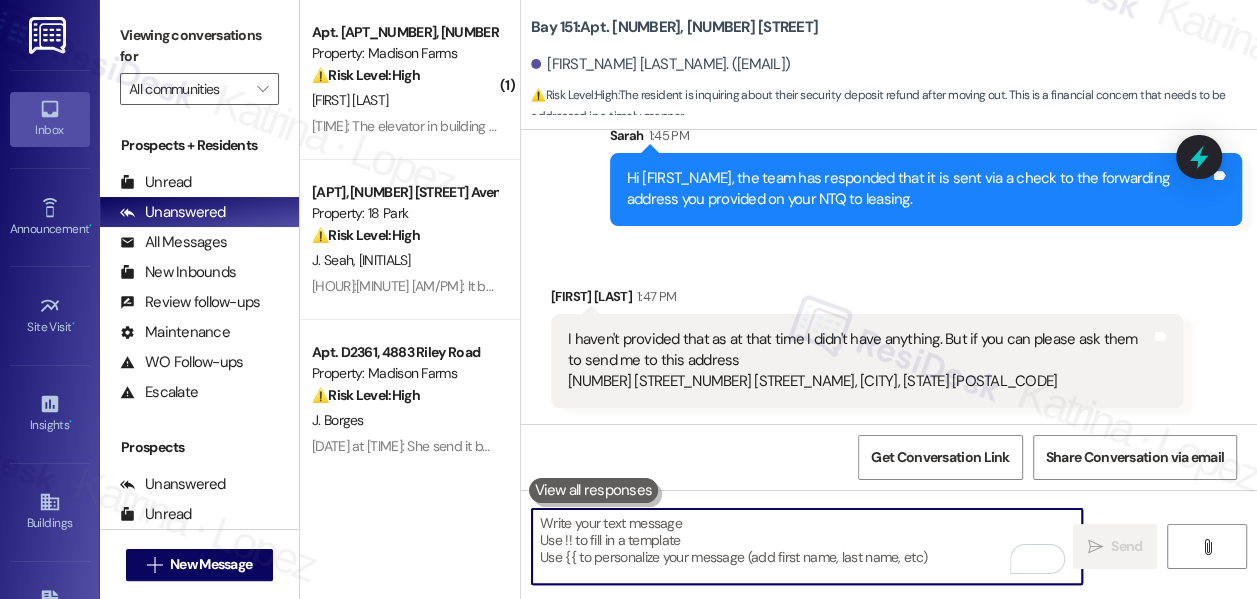 type on "T" 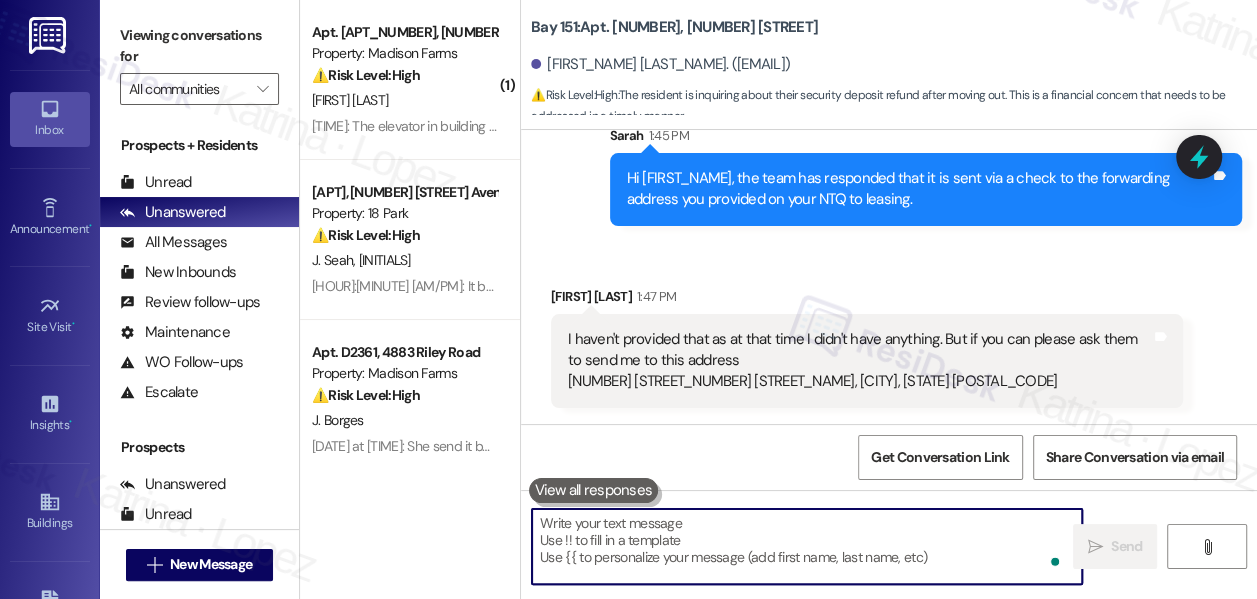 type on "T" 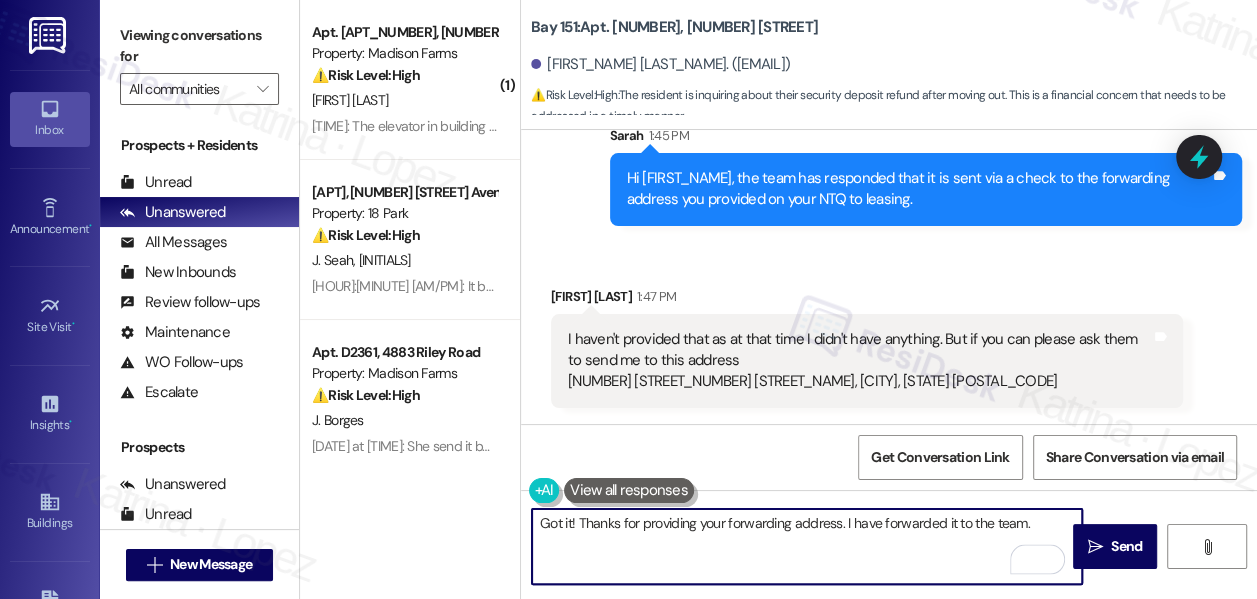 click on "Got it! Thanks for providing your forwarding address. I have forwarded it to the team." at bounding box center [807, 546] 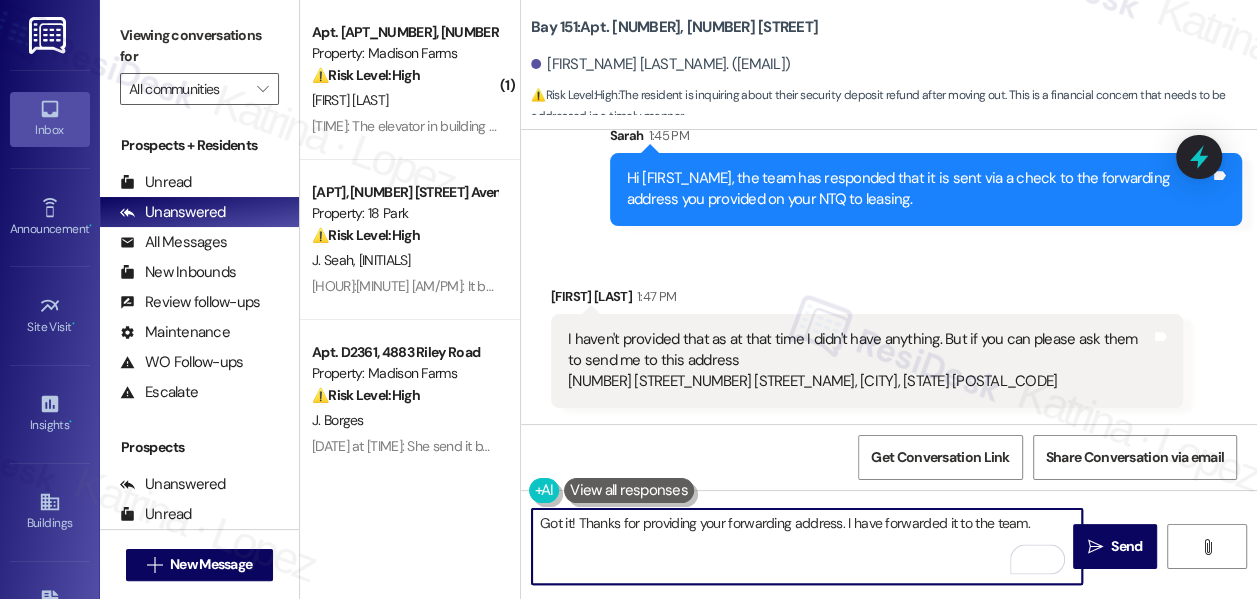 click on "Got it! Thanks for providing your forwarding address. I have forwarded it to the team." at bounding box center [807, 546] 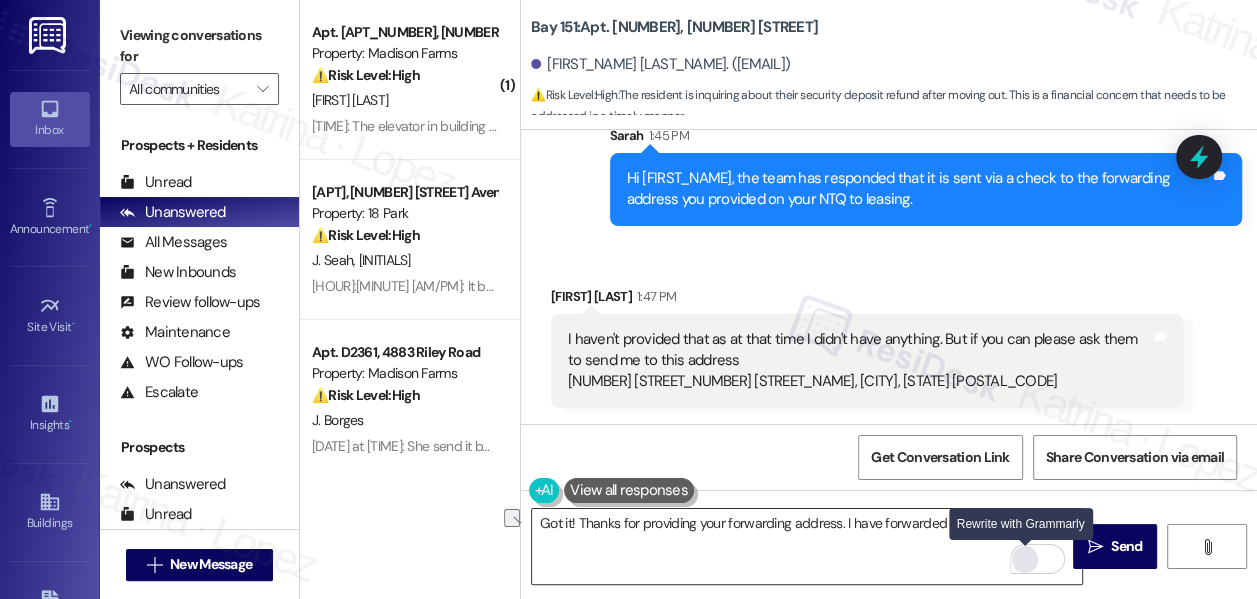 click at bounding box center [1025, 559] 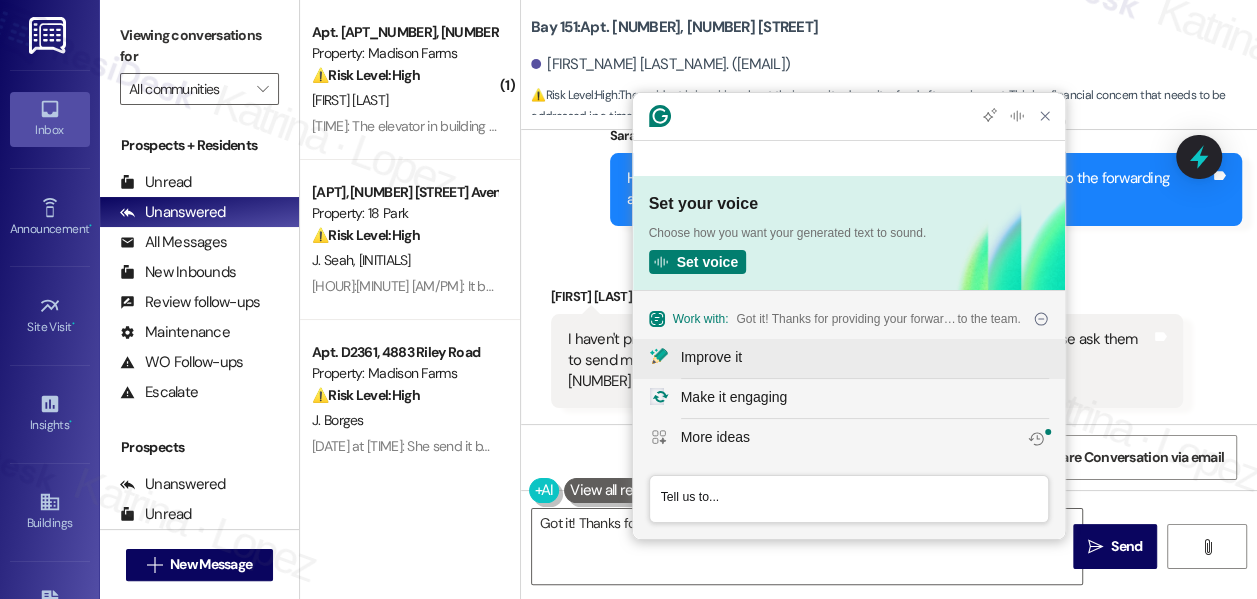 scroll, scrollTop: 0, scrollLeft: 0, axis: both 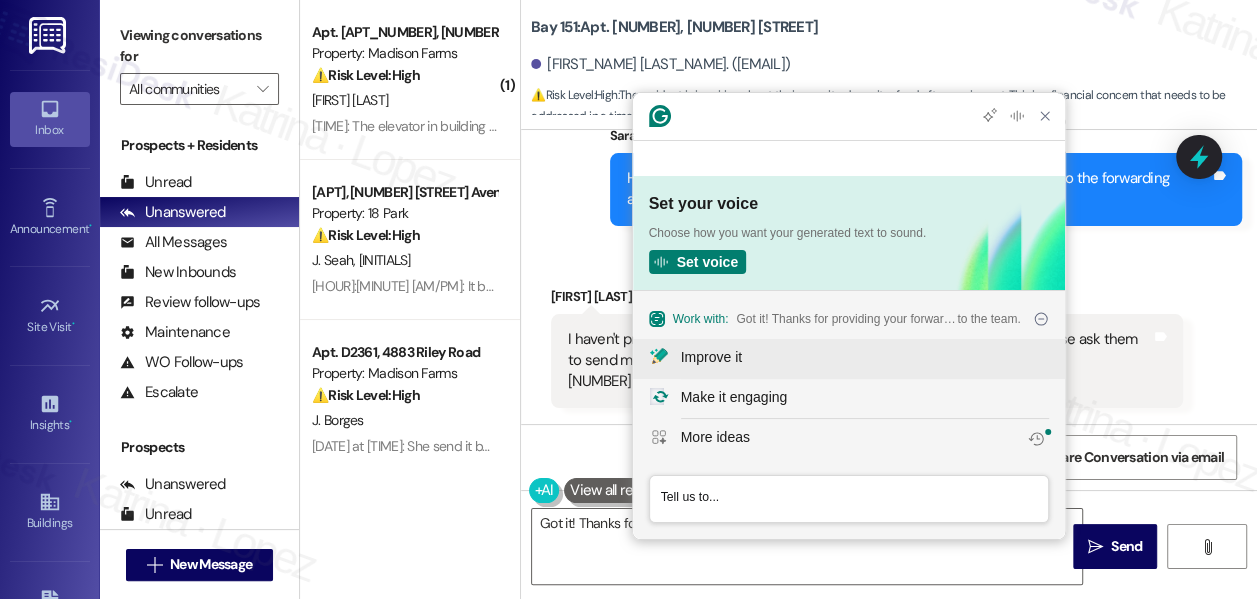 click on "Improve it" 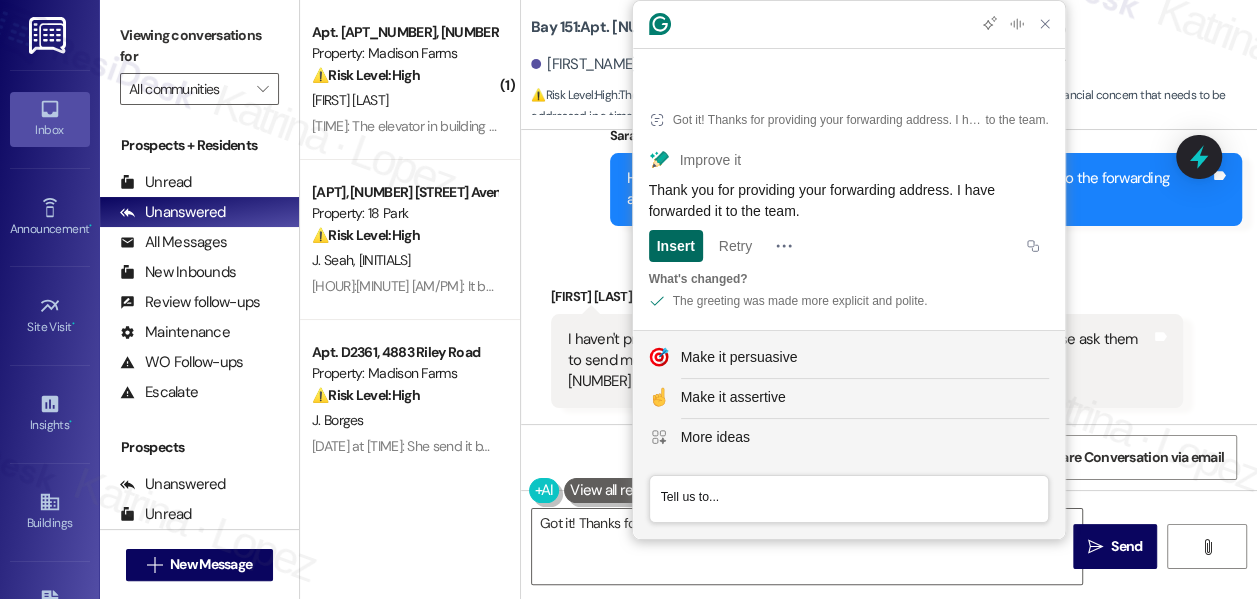 click on "Insert" 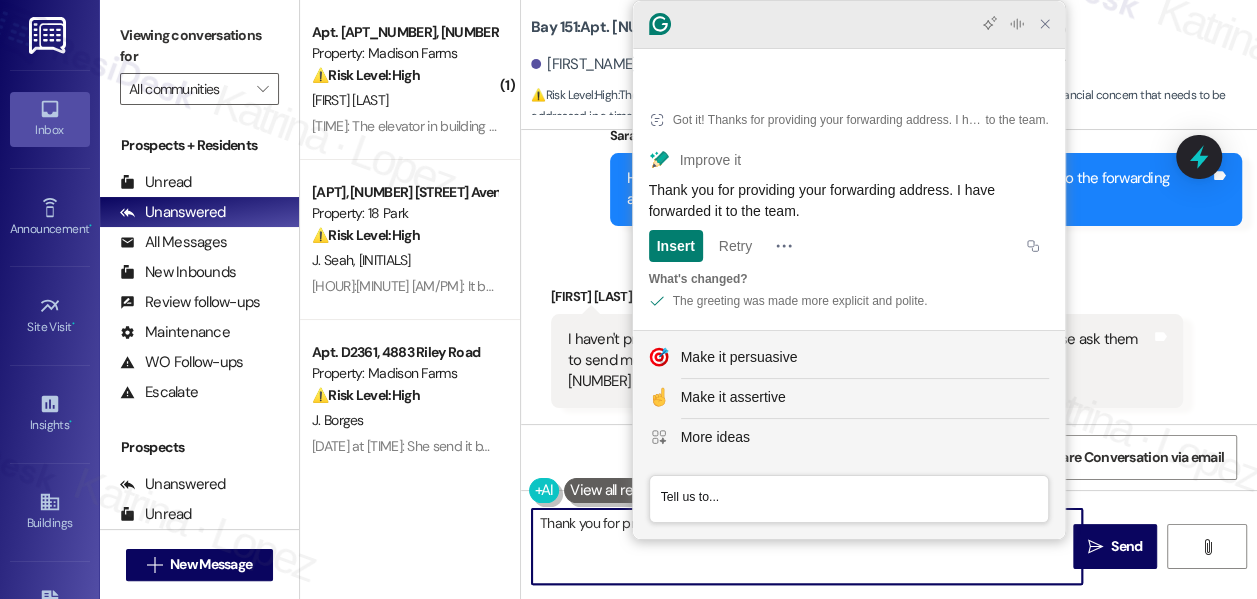 click on "Grammarly Assistant Got it! Thanks for providing your forwarding address. I have forwarded it  to the team. Improve it Thank you for providing your forwarding address. I have forwarded it to the team. Insert Insert Retry What's changed? The greeting was made more explicit and polite. Make it persuasive Make it assertive More ideas" 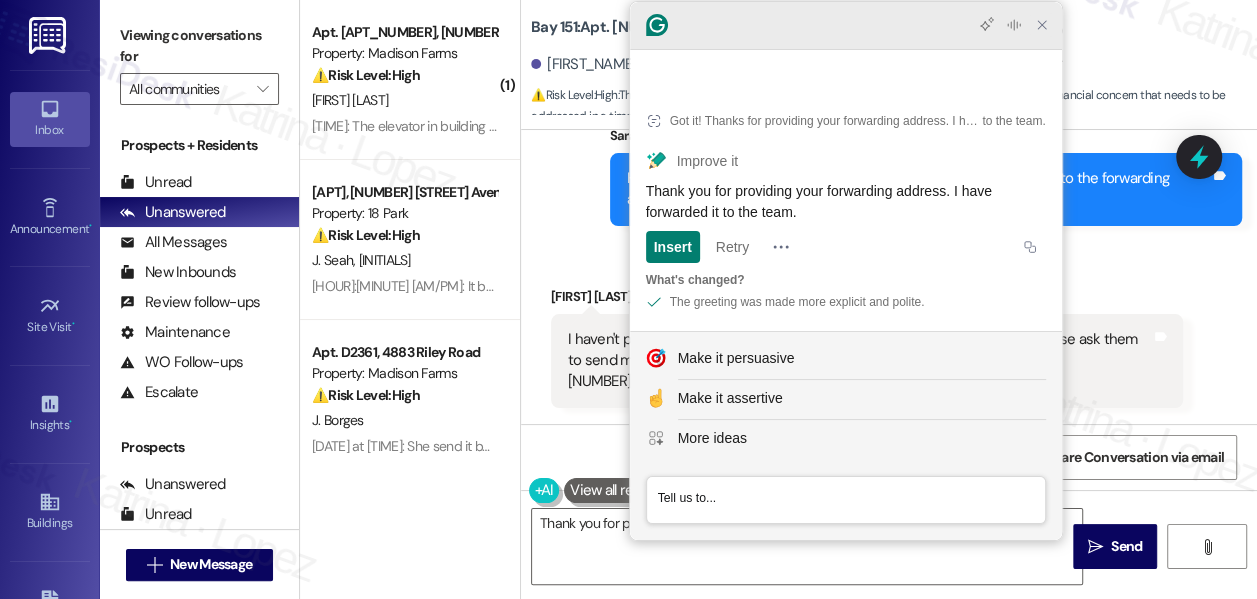 click 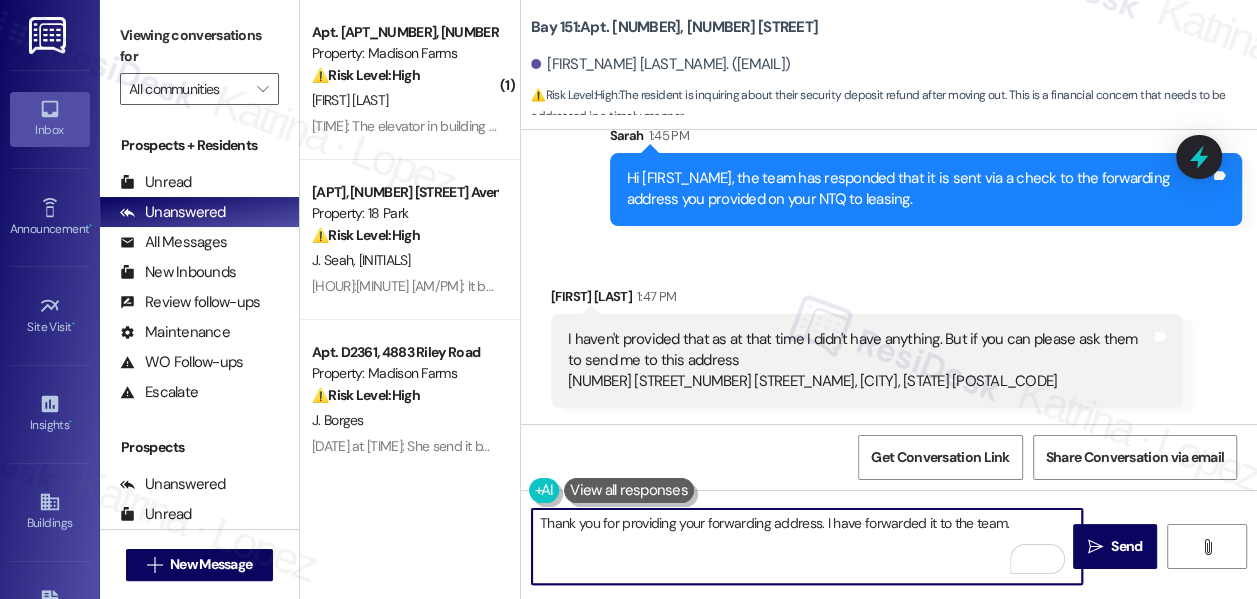 click on "Thank you for providing your forwarding address. I have forwarded it to the team." at bounding box center [807, 546] 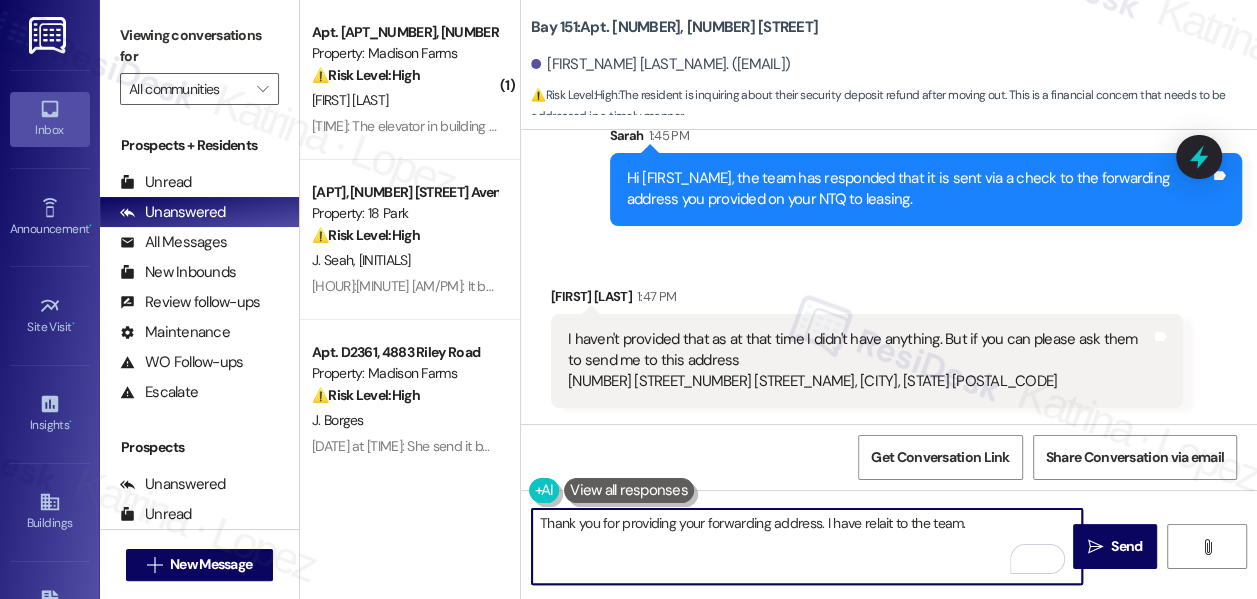 click on "Thank you for providing your forwarding address. I have relait to the team." at bounding box center (807, 546) 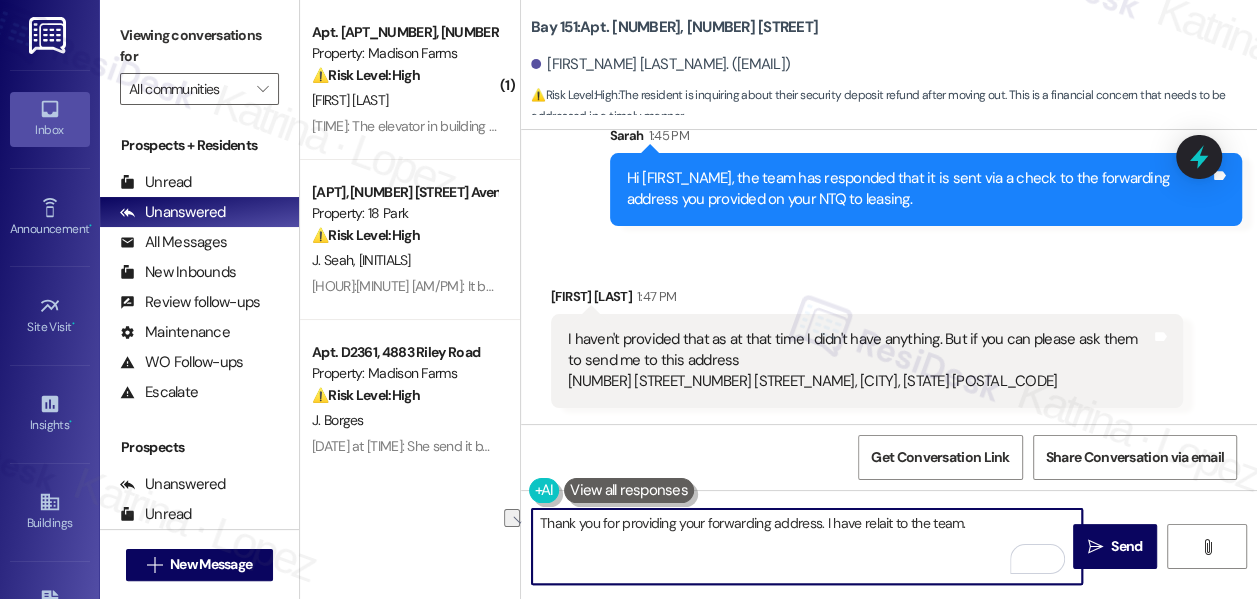 click on "Thank you for providing your forwarding address. I have relait to the team." at bounding box center [807, 546] 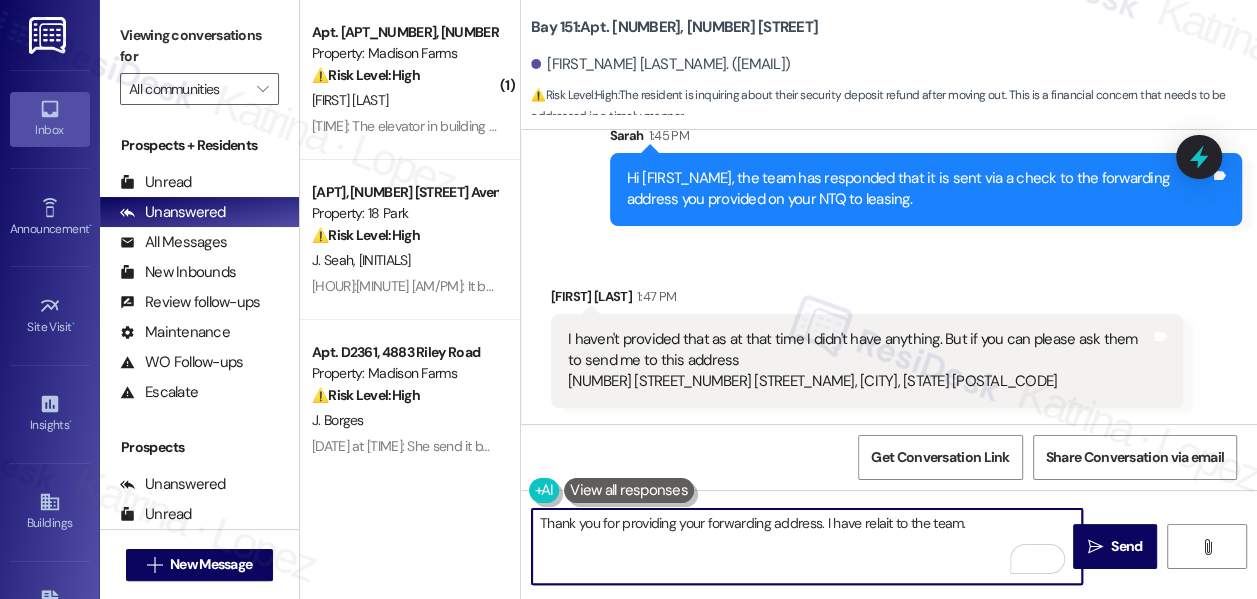 click on "Thank you for providing your forwarding address. I have relait to the team." at bounding box center [807, 546] 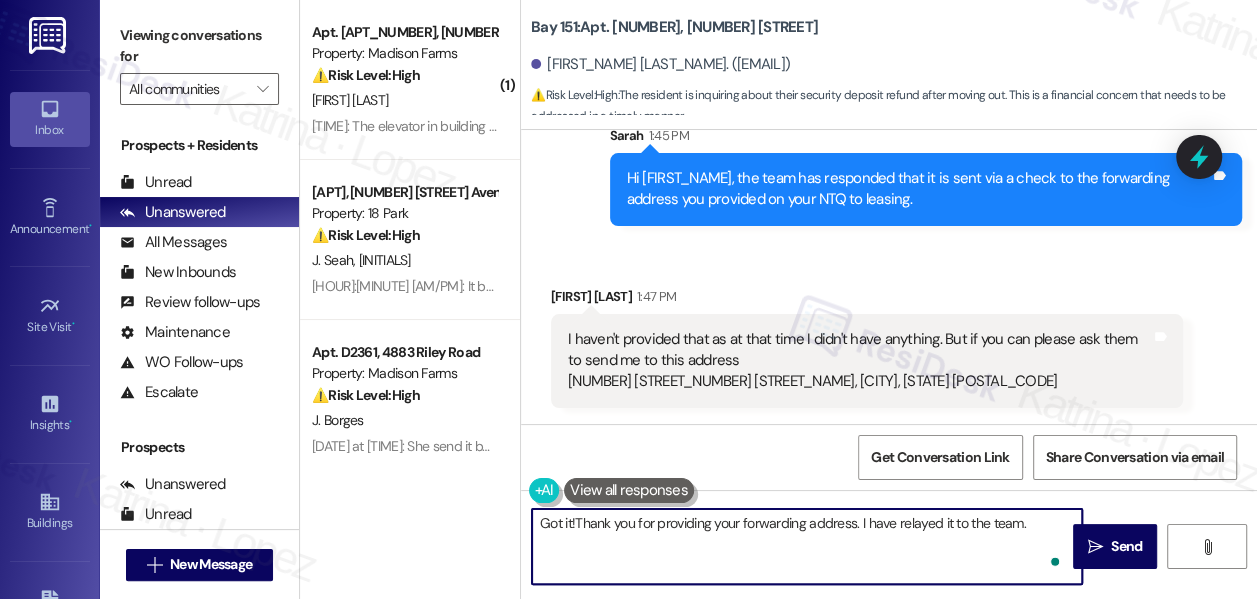 type on "Got it! Thank you for providing your forwarding address. I have relayed it to the team." 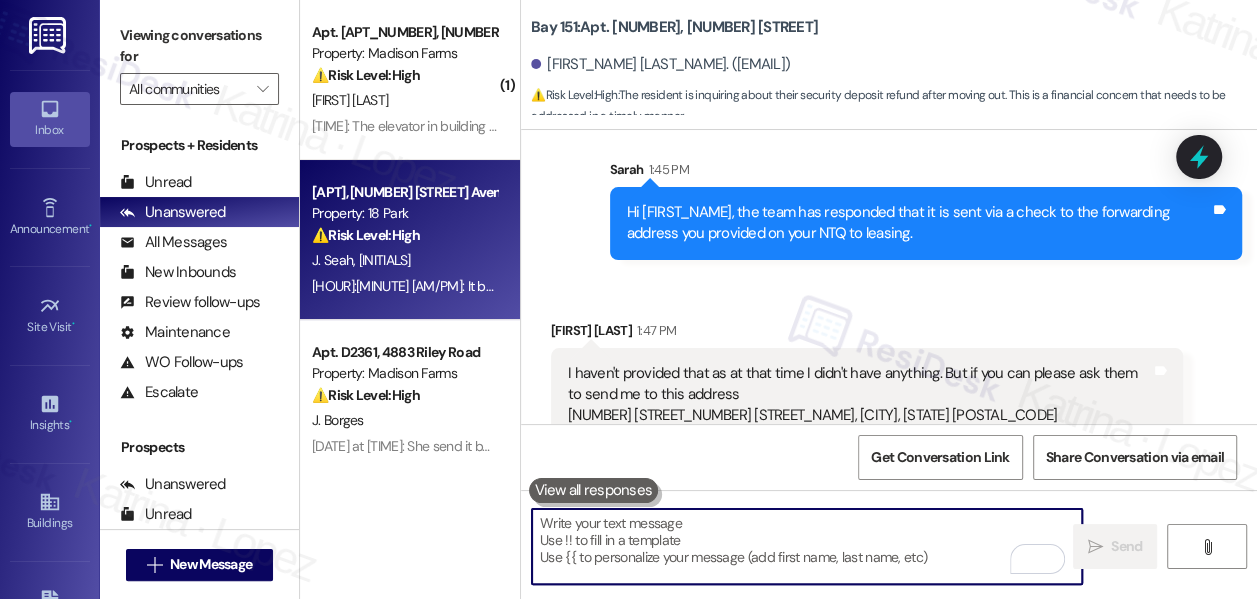 scroll, scrollTop: 74390, scrollLeft: 0, axis: vertical 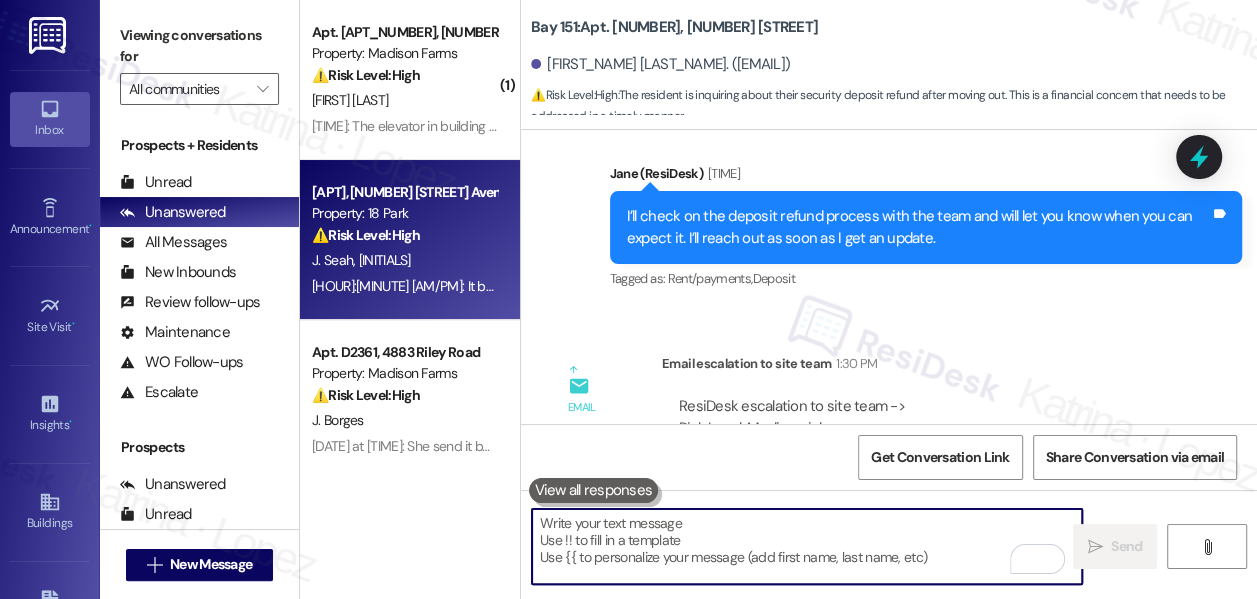 type 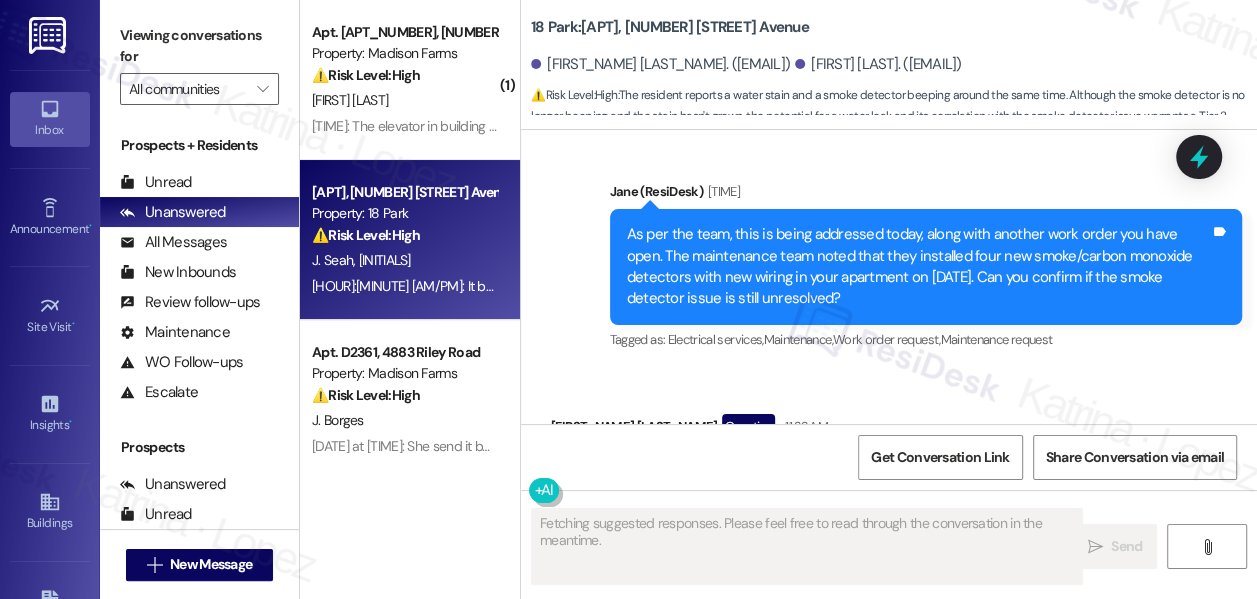 scroll, scrollTop: 3400, scrollLeft: 0, axis: vertical 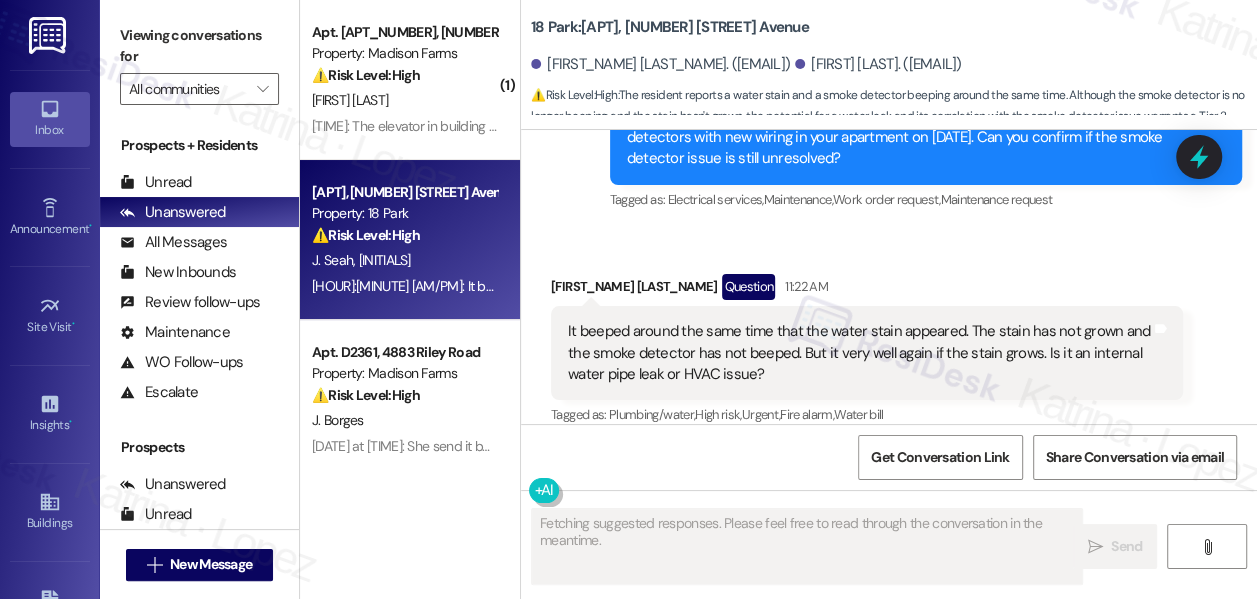 click on "It beeped around the same time that the water stain appeared. The stain has not grown and the smoke detector has not beeped. But it very well again if the stain grows. Is it an internal water pipe leak or HVAC issue?" at bounding box center (859, 353) 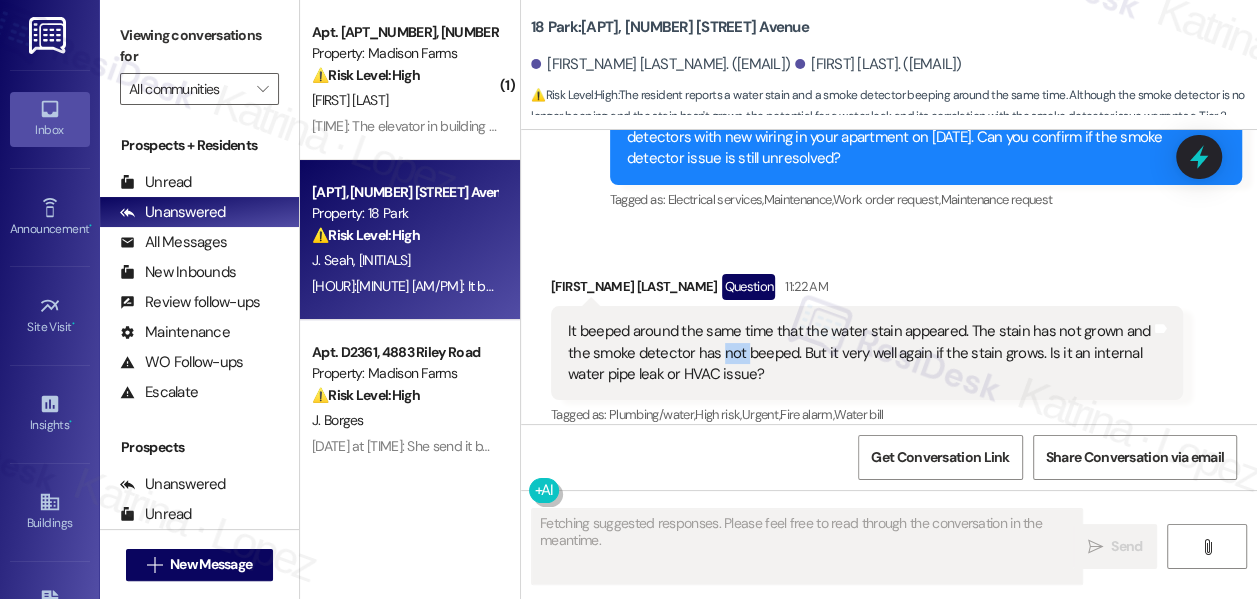 click on "It beeped around the same time that the water stain appeared. The stain has not grown and the smoke detector has not beeped. But it very well again if the stain grows. Is it an internal water pipe leak or HVAC issue?" at bounding box center [859, 353] 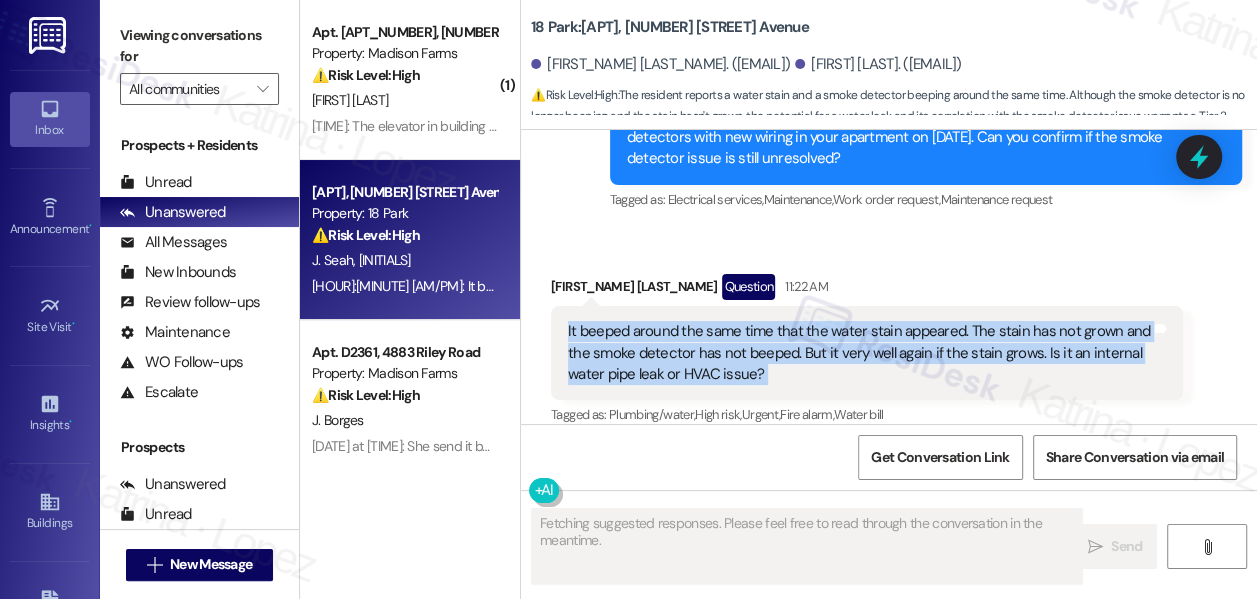 click on "It beeped around the same time that the water stain appeared. The stain has not grown and the smoke detector has not beeped. But it very well again if the stain grows. Is it an internal water pipe leak or HVAC issue?" at bounding box center [859, 353] 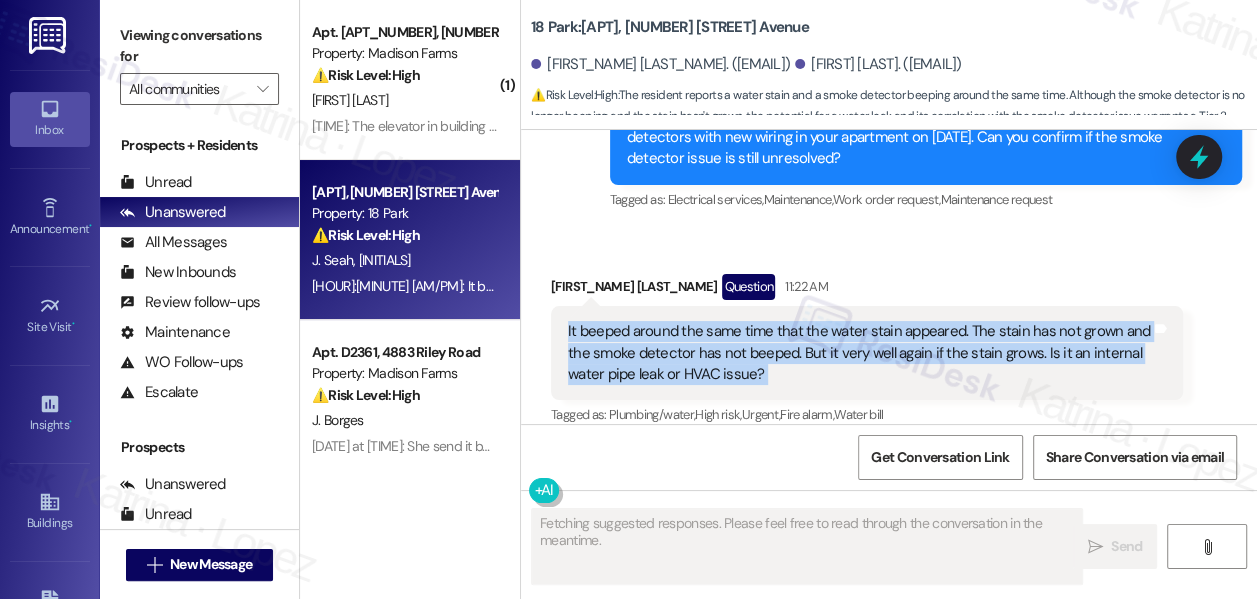 click on "It beeped around the same time that the water stain appeared. The stain has not grown and the smoke detector has not beeped. But it very well again if the stain grows. Is it an internal water pipe leak or HVAC issue?" at bounding box center [859, 353] 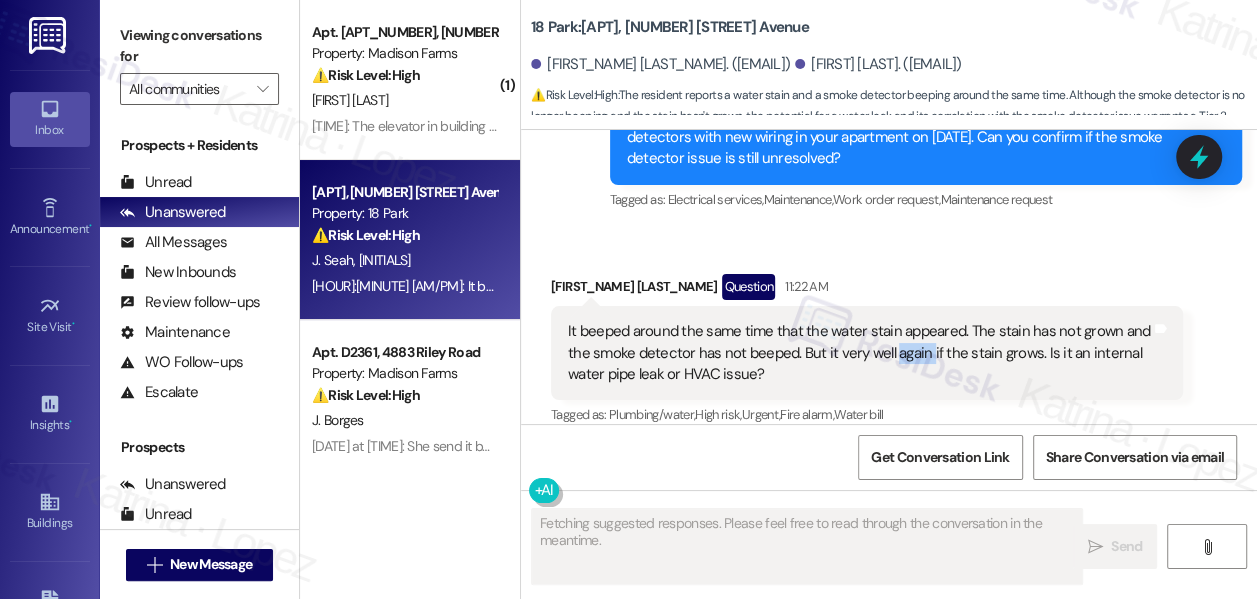click on "It beeped around the same time that the water stain appeared. The stain has not grown and the smoke detector has not beeped. But it very well again if the stain grows. Is it an internal water pipe leak or HVAC issue?" at bounding box center (859, 353) 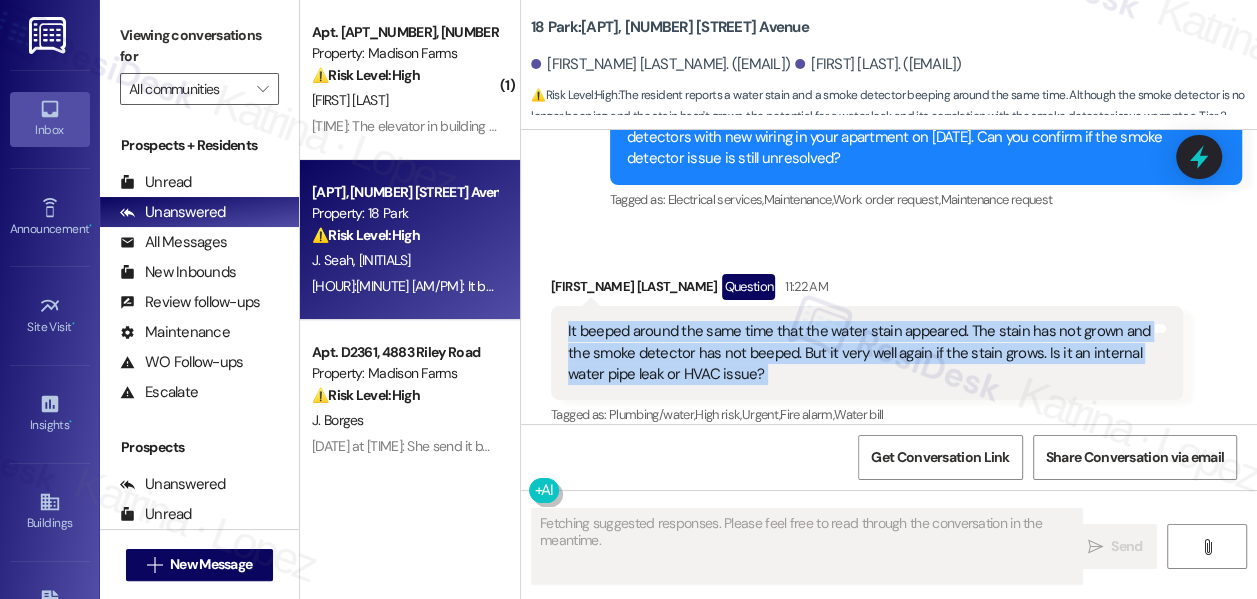 click on "It beeped around the same time that the water stain appeared. The stain has not grown and the smoke detector has not beeped. But it very well again if the stain grows. Is it an internal water pipe leak or HVAC issue?" at bounding box center (859, 353) 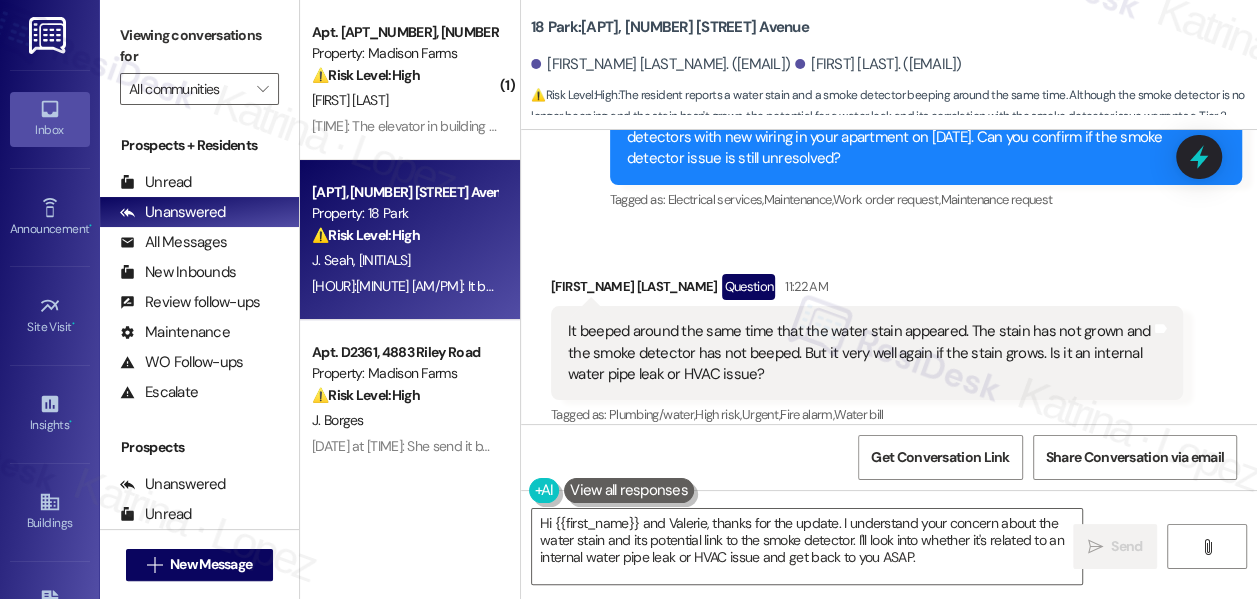 click on "Viewing conversations for All communities " at bounding box center (199, 62) 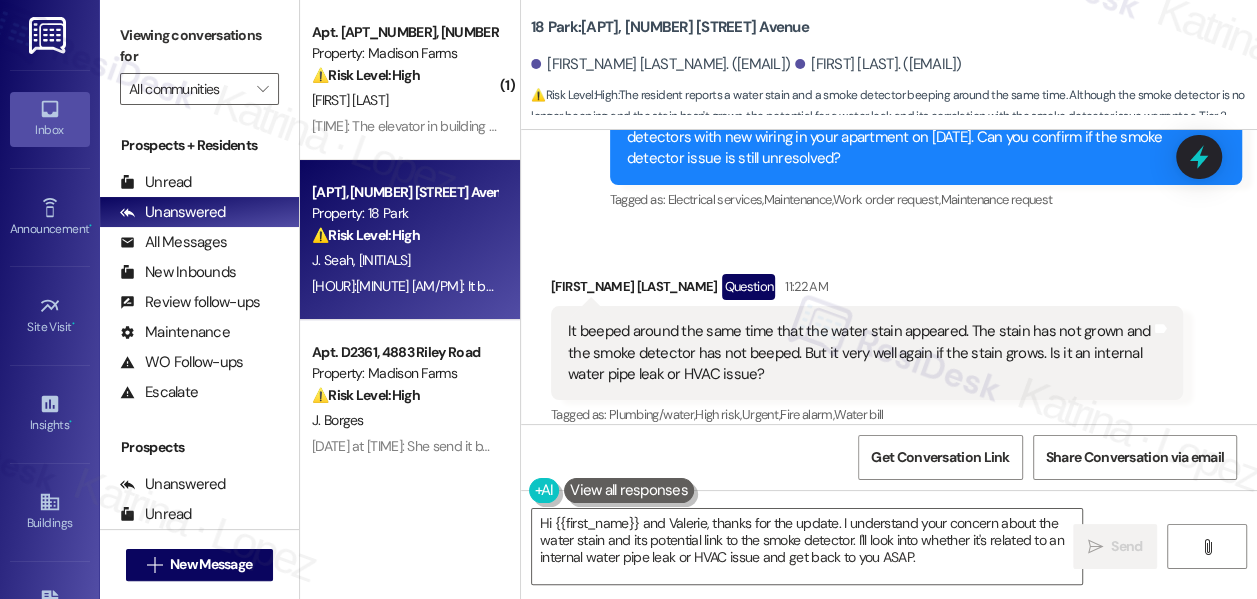 click on "Viewing conversations for" at bounding box center [199, 46] 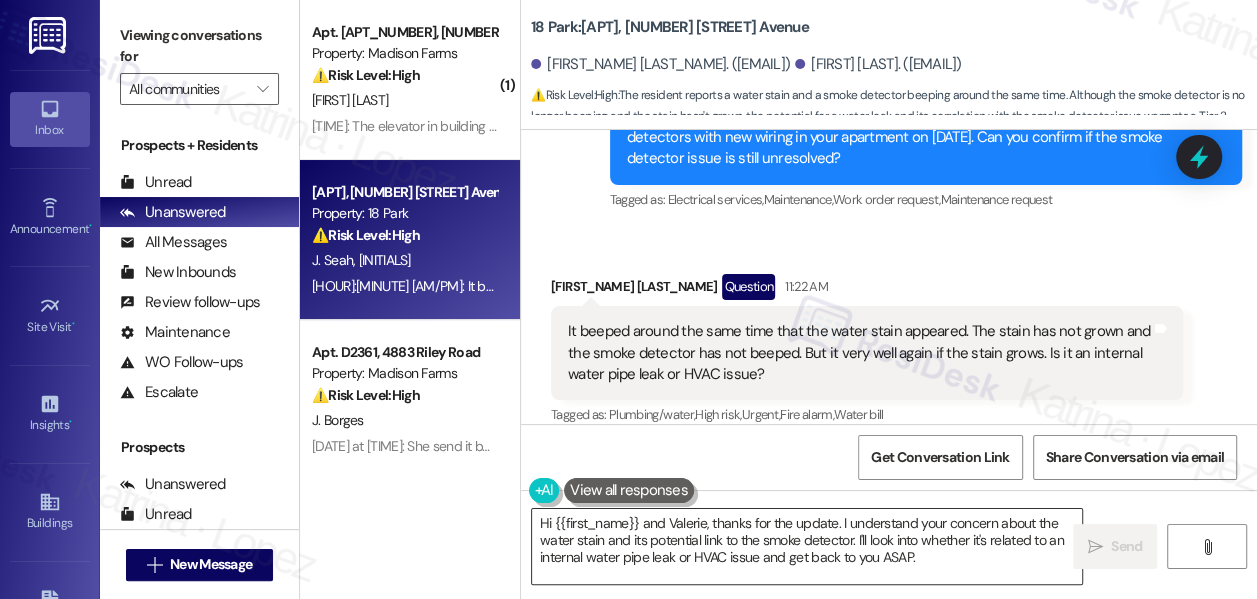 click on "Hi {{first_name}} and Valerie, thanks for the update. I understand your concern about the water stain and its potential link to the smoke detector. I'll look into whether it's related to an internal water pipe leak or HVAC issue and get back to you ASAP." at bounding box center (807, 546) 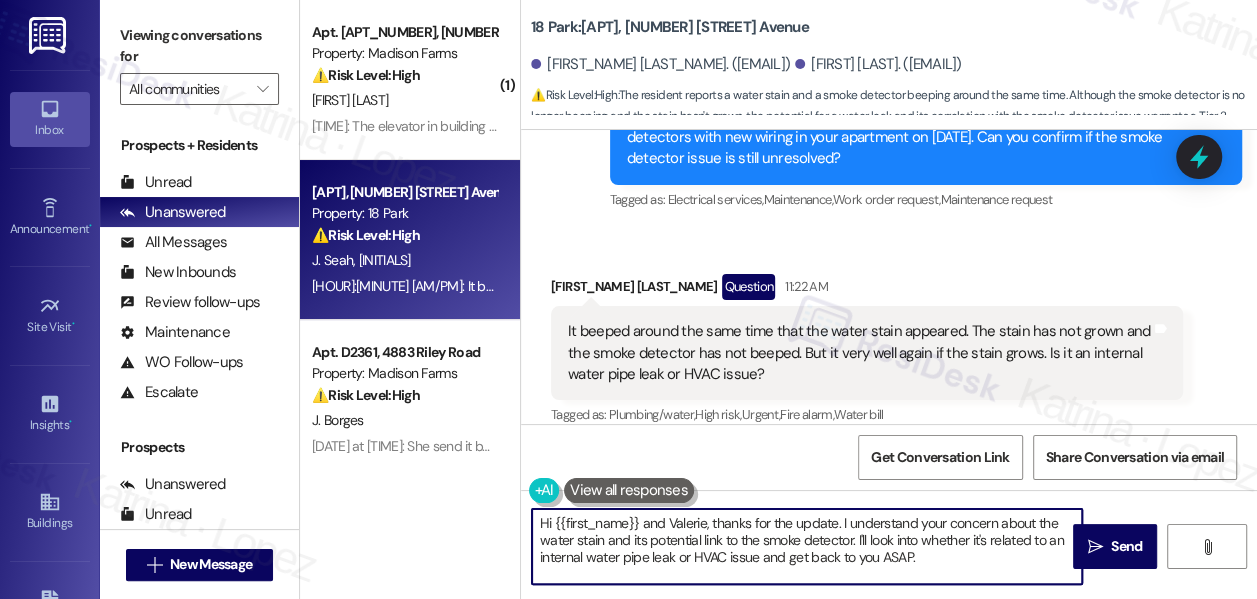 click on "Hi {{first_name}} and Valerie, thanks for the update. I understand your concern about the water stain and its potential link to the smoke detector. I'll look into whether it's related to an internal water pipe leak or HVAC issue and get back to you ASAP." at bounding box center [807, 546] 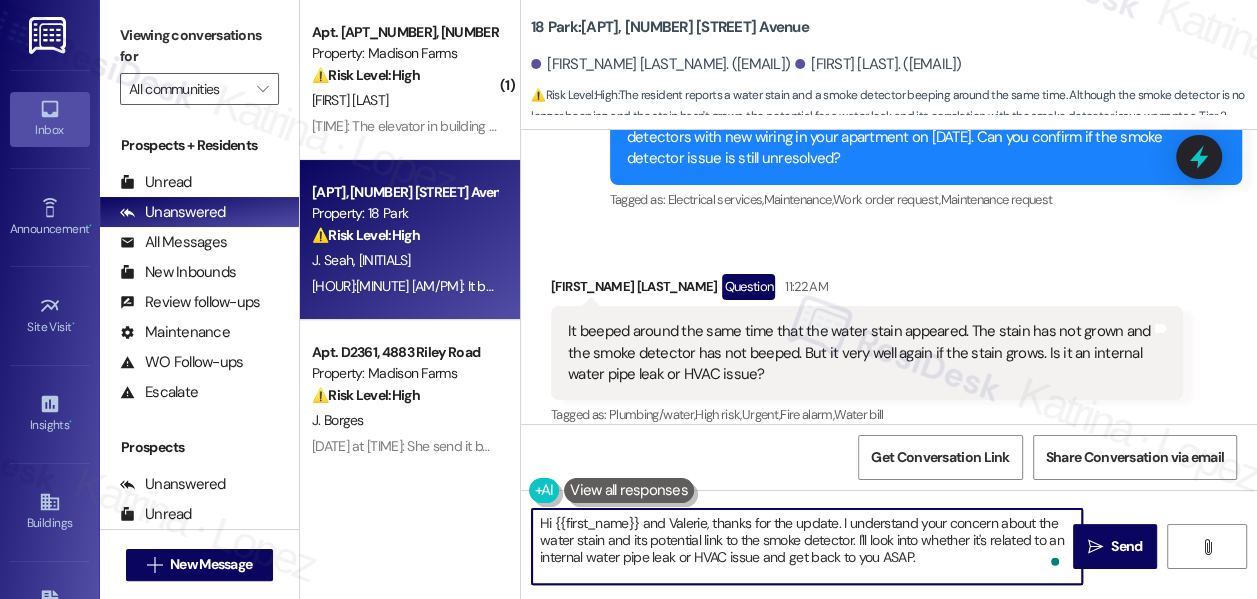 paste on "Thanks for sharing that with us. Please let us know right away if the beeping or the water stain changes. Weren’t the maintenance team able to let you know the reason when they came to fix the smoke detector?" 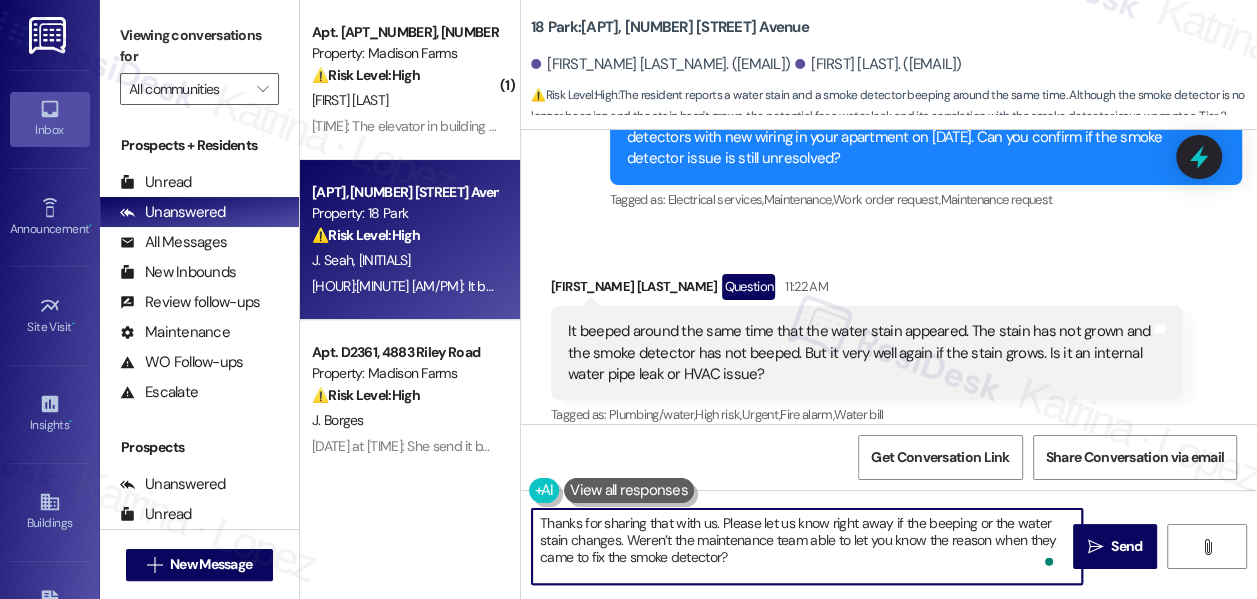 scroll, scrollTop: 16, scrollLeft: 0, axis: vertical 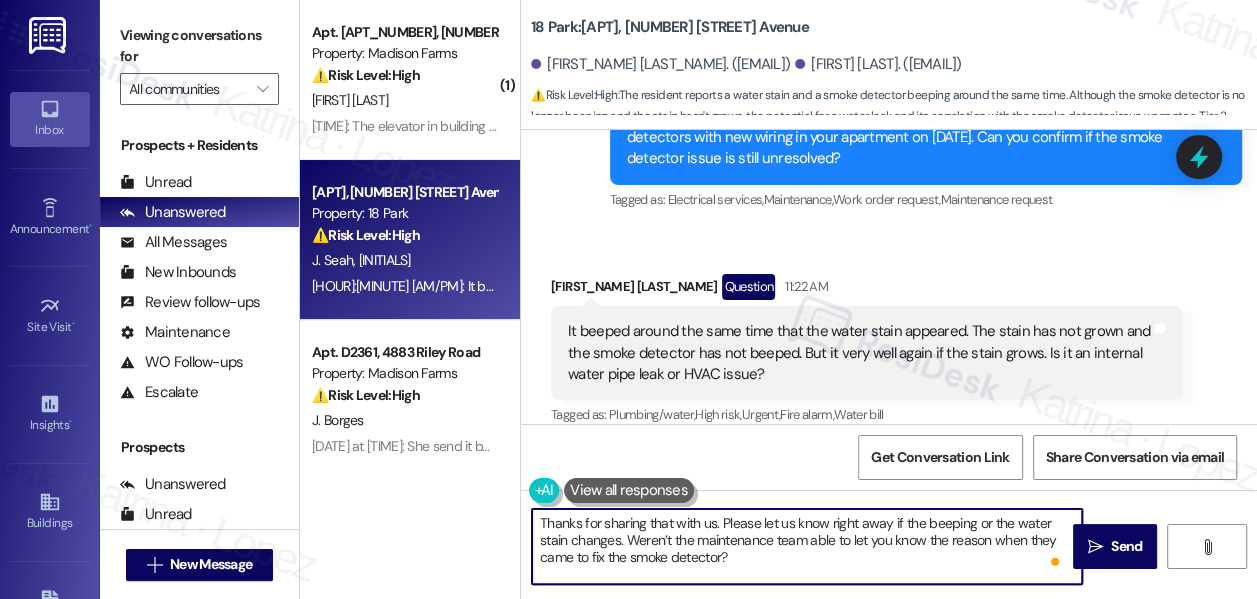 click on "Thanks for sharing that with us. Please let us know right away if the beeping or the water stain changes. Weren’t the maintenance team able to let you know the reason when they came to fix the smoke detector?" at bounding box center [807, 546] 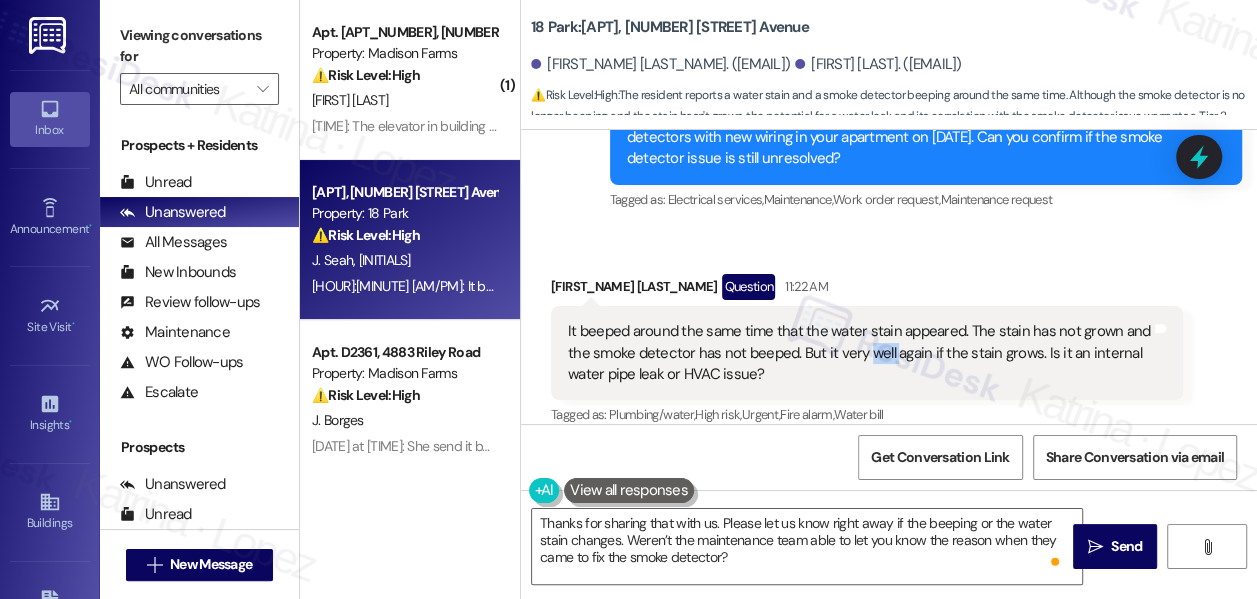 click on "It beeped around the same time that the water stain appeared. The stain has not grown and the smoke detector has not beeped. But it very well again if the stain grows. Is it an internal water pipe leak or HVAC issue?" at bounding box center (859, 353) 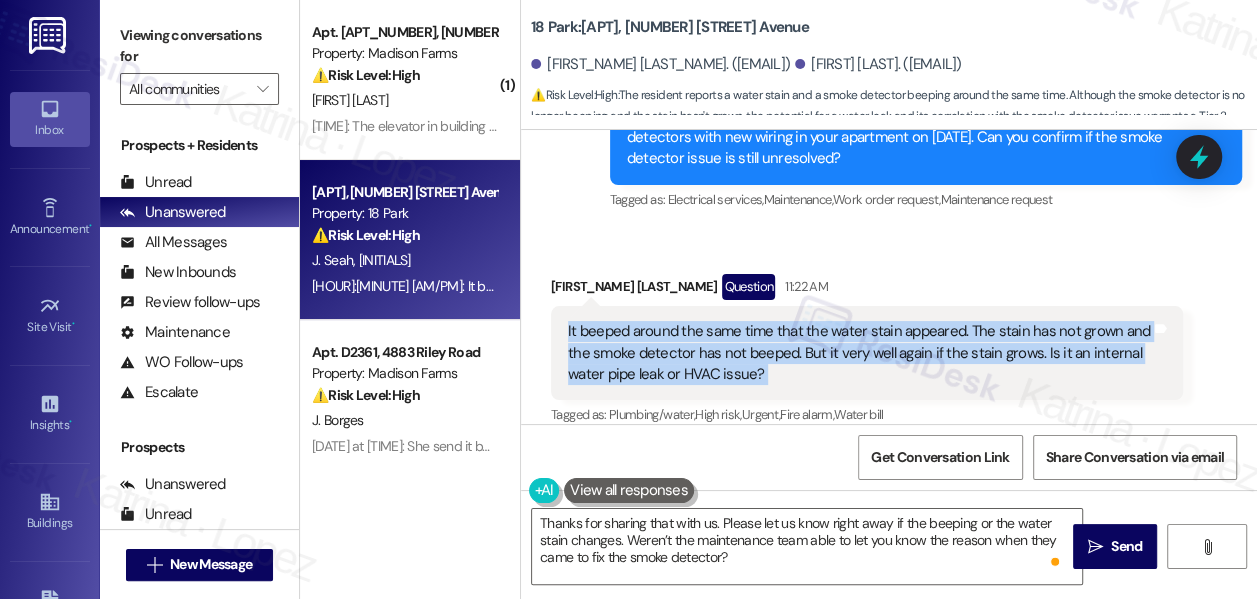 click on "It beeped around the same time that the water stain appeared. The stain has not grown and the smoke detector has not beeped. But it very well again if the stain grows. Is it an internal water pipe leak or HVAC issue?" at bounding box center [859, 353] 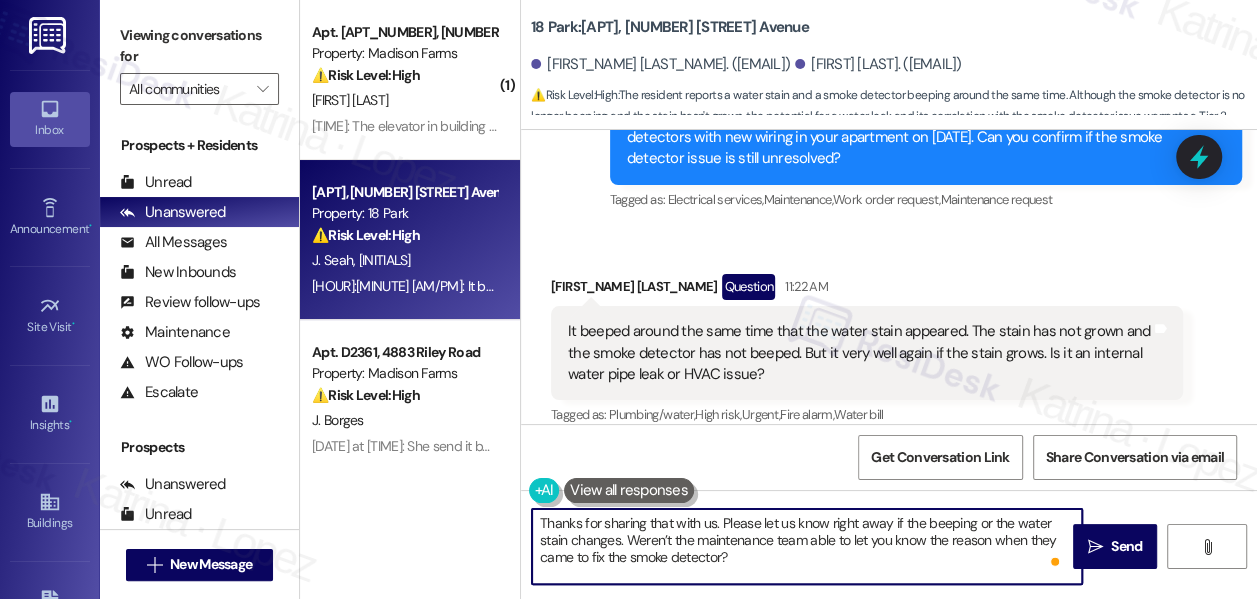 click on "Thanks for sharing that with us. Please let us know right away if the beeping or the water stain changes. Weren’t the maintenance team able to let you know the reason when they came to fix the smoke detector?" at bounding box center [807, 546] 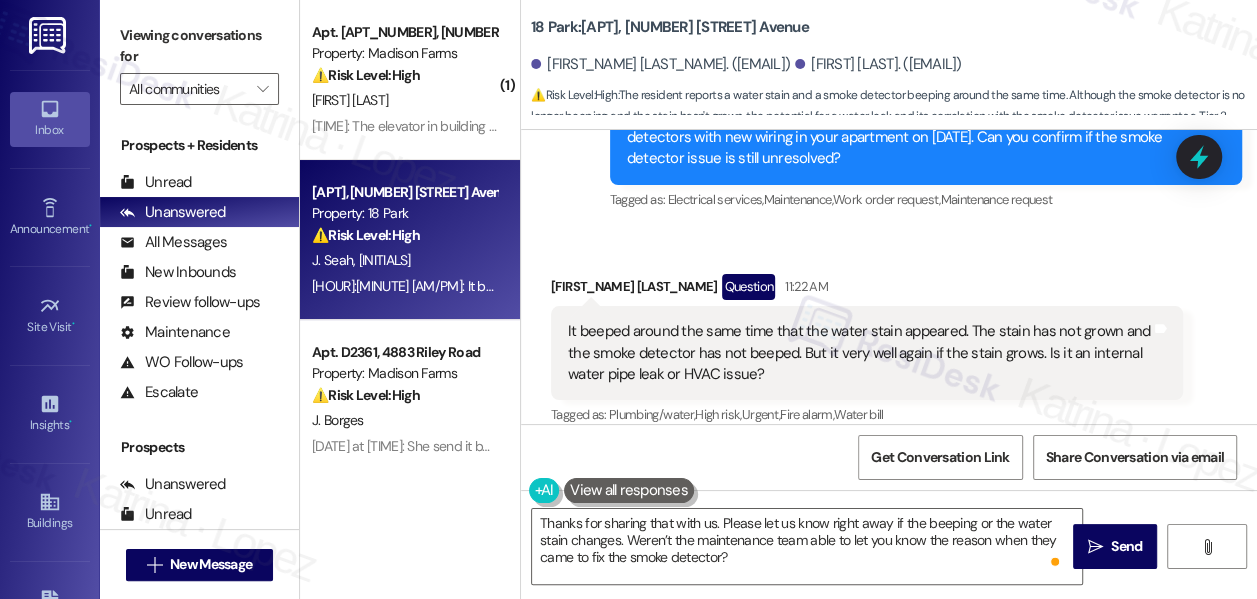 click on "[FIRST] [LAST]. ([EMAIL])" at bounding box center (878, 64) 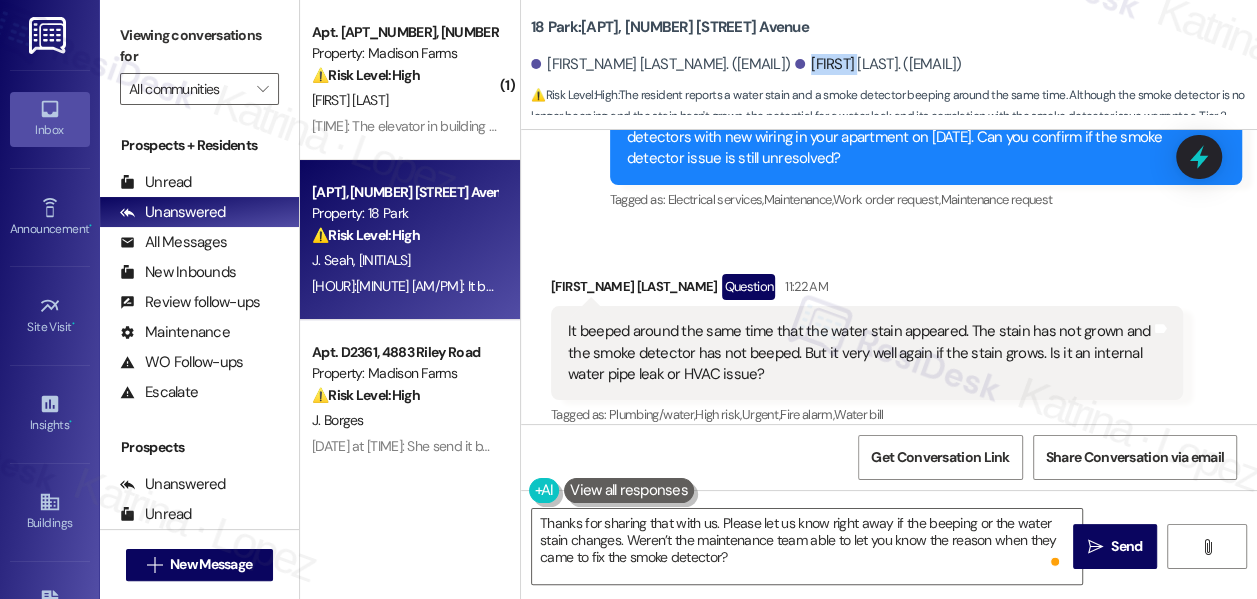 click on "[FIRST] [LAST]. ([EMAIL])" at bounding box center (878, 64) 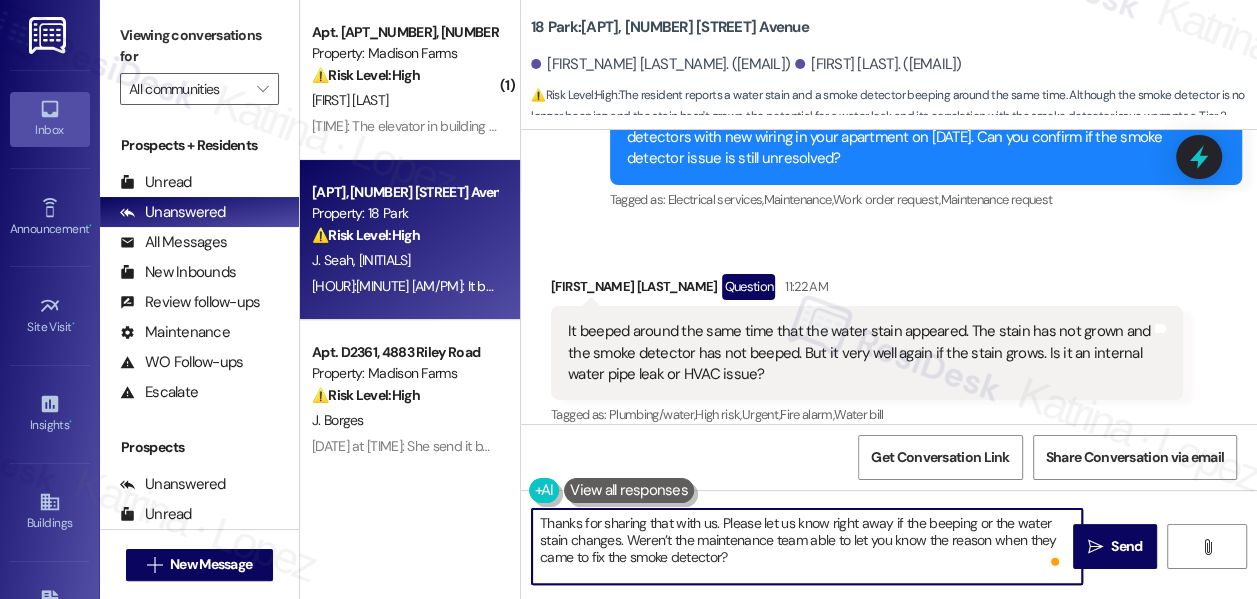 click on "Thanks for sharing that with us. Please let us know right away if the beeping or the water stain changes. Weren’t the maintenance team able to let you know the reason when they came to fix the smoke detector?" at bounding box center (807, 546) 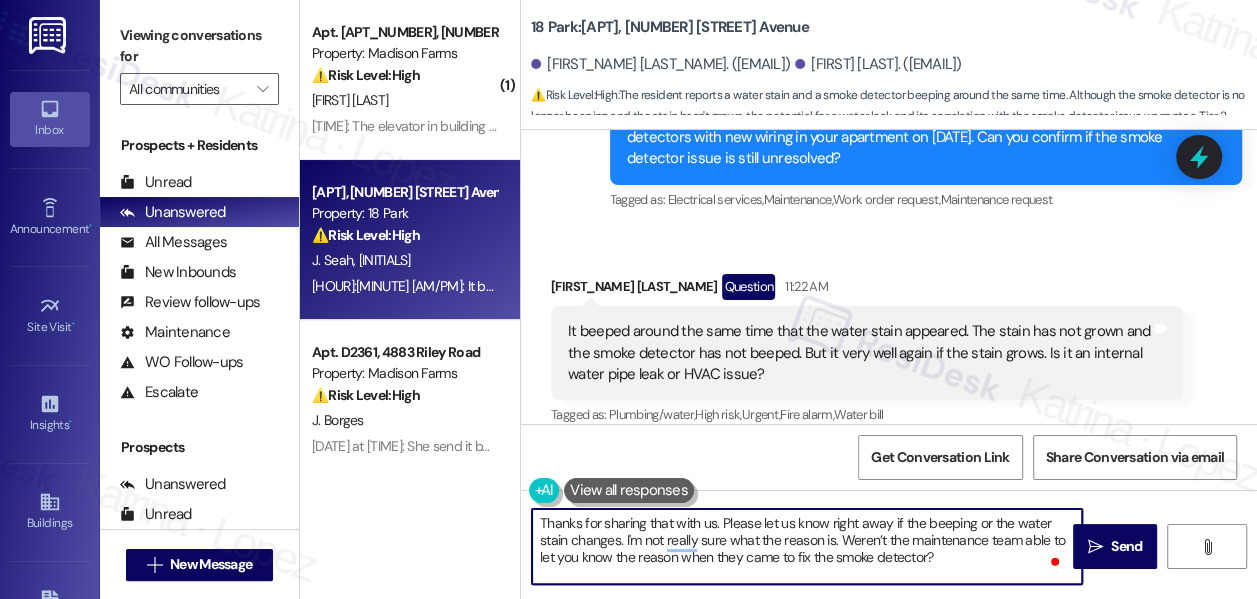 type on "Thanks for sharing that with us. Please let us know right away if the beeping or the water stain changes. I'm not really sure what the reason is. Weren’t the maintenance team able to let you know the reason when they came to fix the smoke detector?" 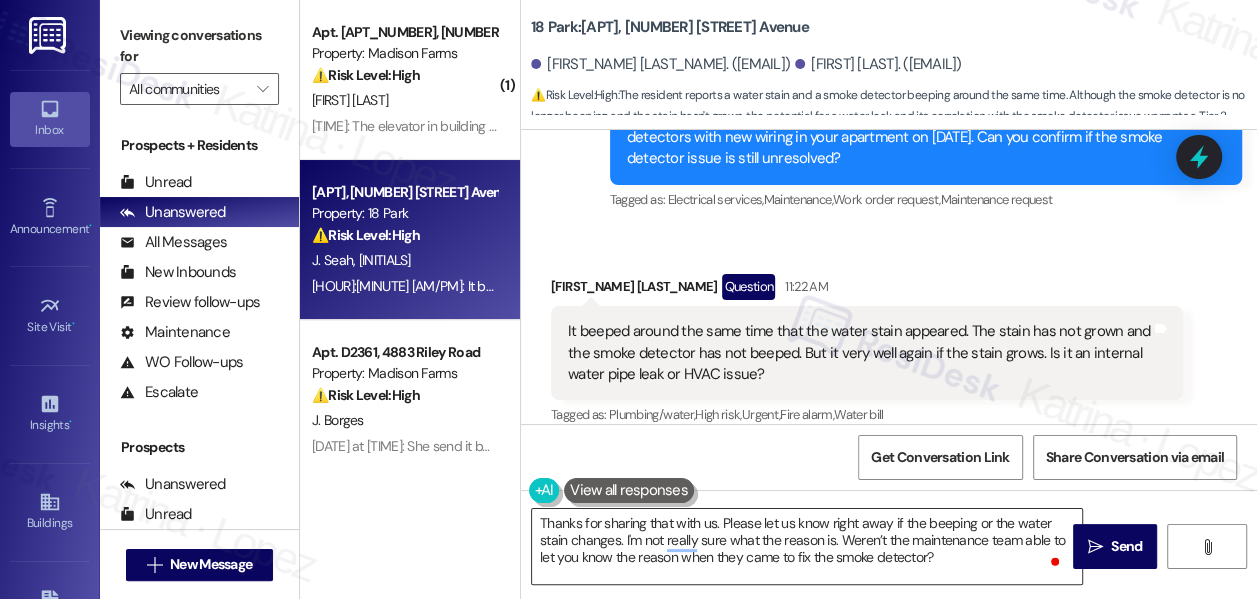 click on "Thanks for sharing that with us. Please let us know right away if the beeping or the water stain changes. I'm not really sure what the reason is. Weren’t the maintenance team able to let you know the reason when they came to fix the smoke detector?" at bounding box center (807, 546) 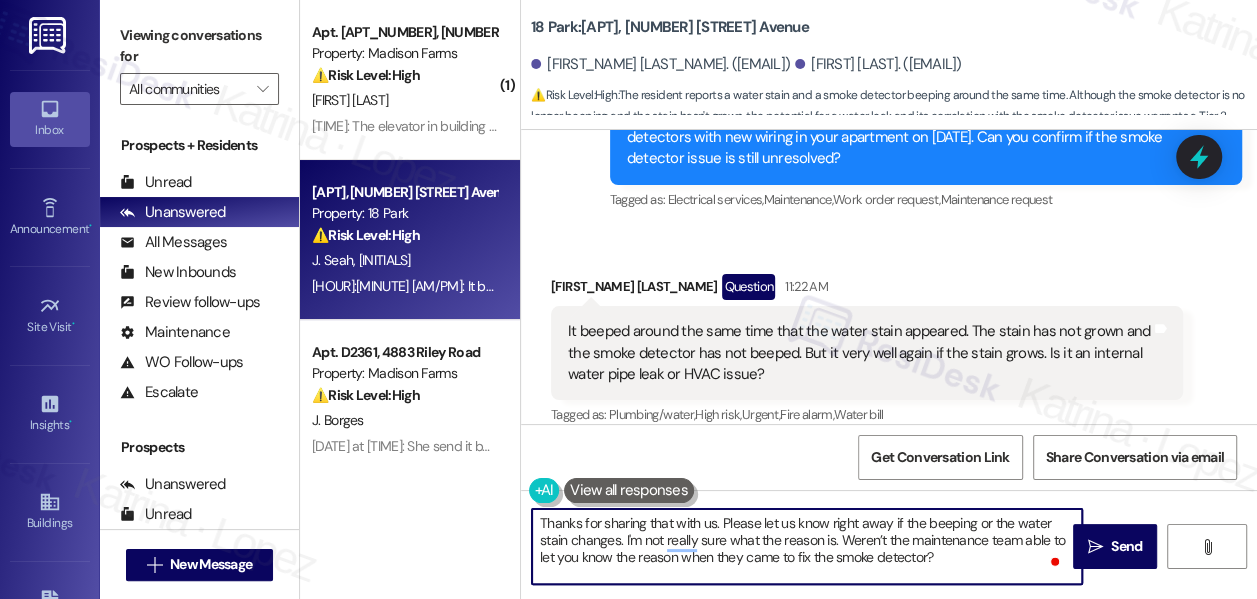 click on "Thanks for sharing that with us. Please let us know right away if the beeping or the water stain changes. I'm not really sure what the reason is. Weren’t the maintenance team able to let you know the reason when they came to fix the smoke detector?" at bounding box center [807, 546] 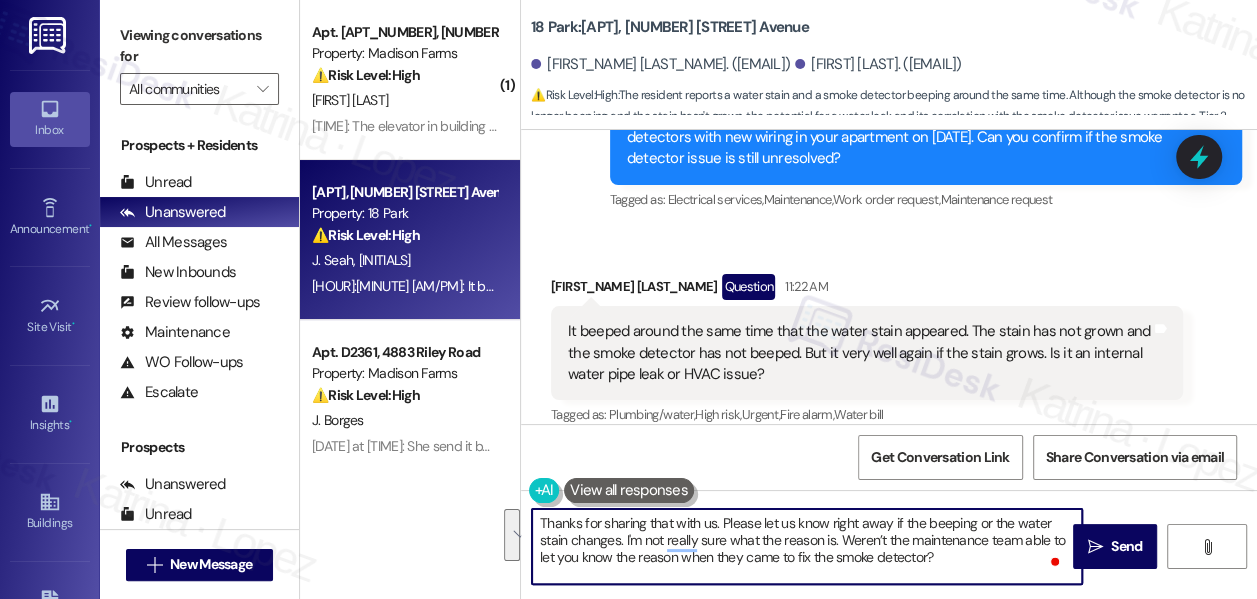 click on "Thanks for sharing that with us. Please let us know right away if the beeping or the water stain changes. I'm not really sure what the reason is. Weren’t the maintenance team able to let you know the reason when they came to fix the smoke detector?" at bounding box center (807, 546) 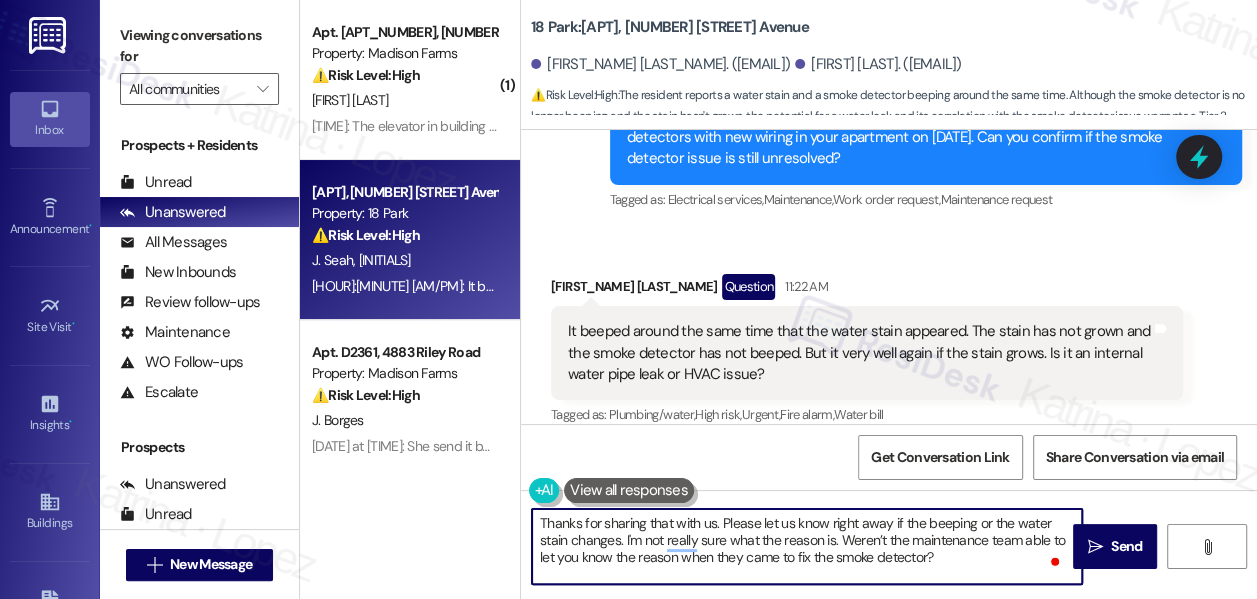 click on "Thanks for sharing that with us. Please let us know right away if the beeping or the water stain changes. I'm not really sure what the reason is. Weren’t the maintenance team able to let you know the reason when they came to fix the smoke detector?" at bounding box center (807, 546) 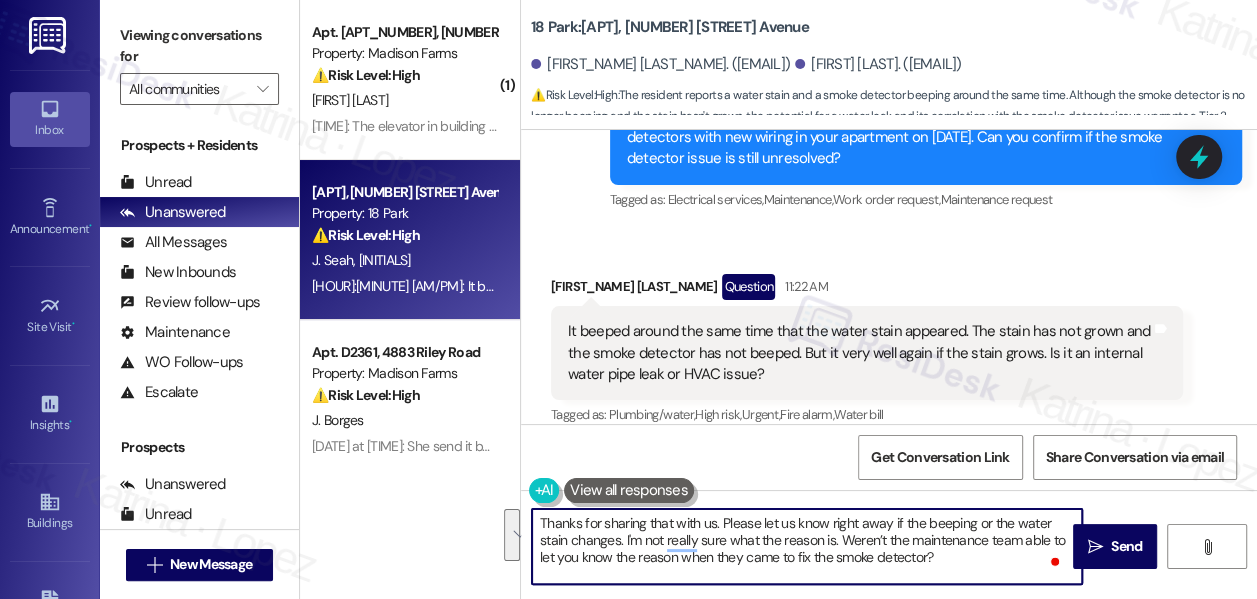 click on "Apt. [NUMBER], [NUMBER] [STREET]" at bounding box center [670, 27] 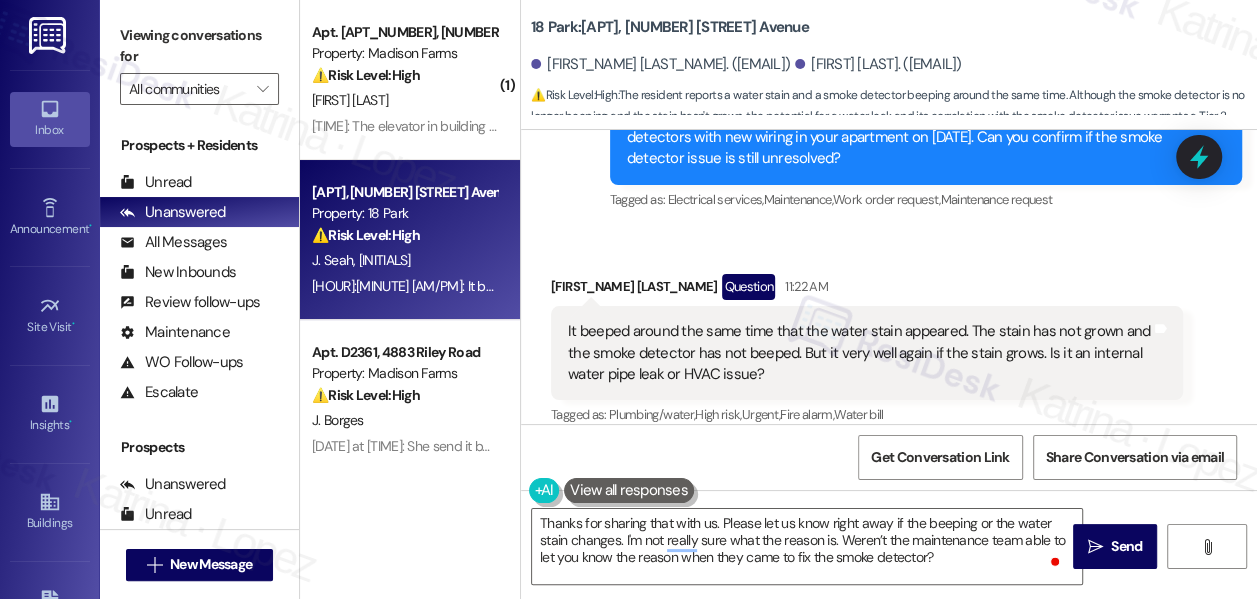 click on "Apt. [NUMBER], [NUMBER] [STREET]" at bounding box center [670, 27] 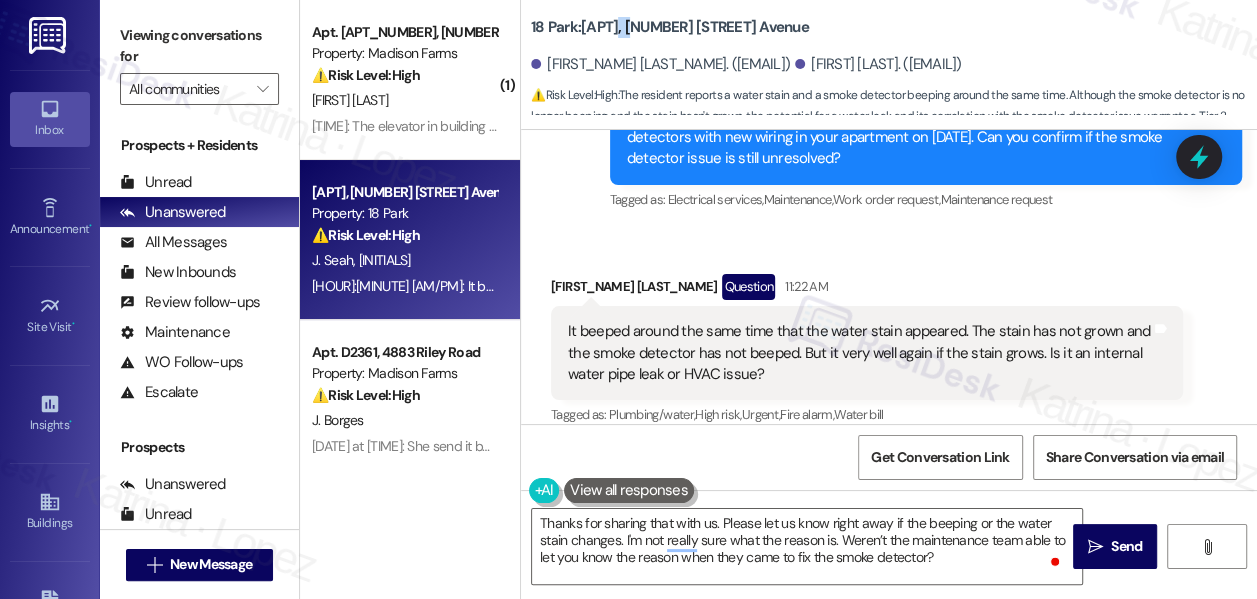 click on "Apt. [NUMBER], [NUMBER] [STREET]" at bounding box center [670, 27] 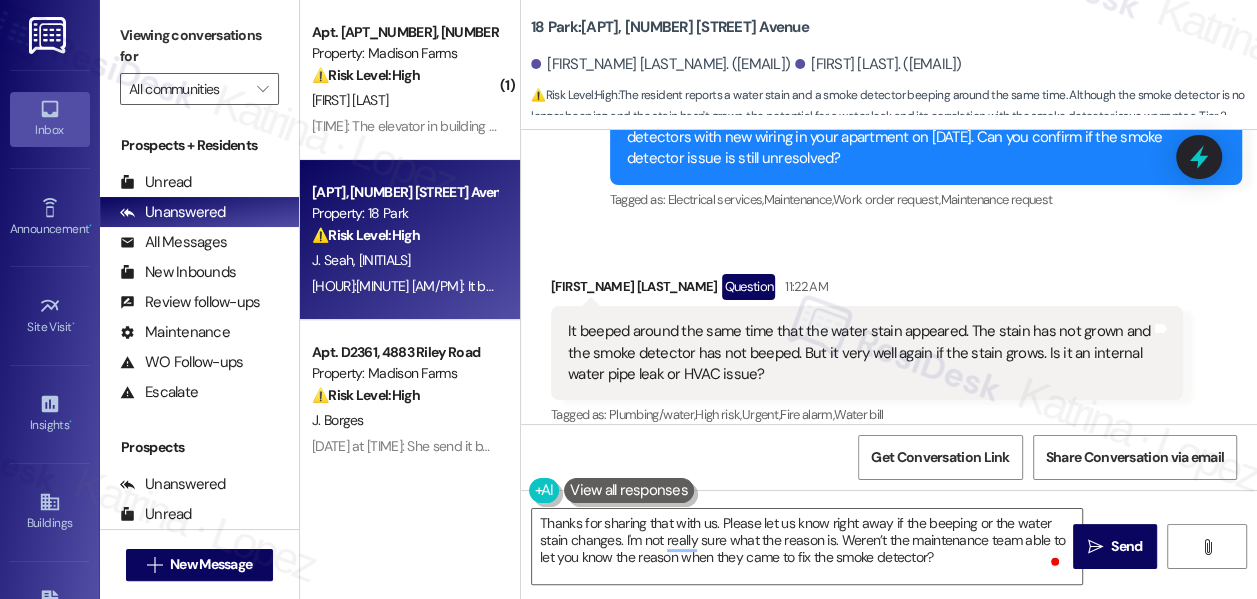 click on "Viewing conversations for" at bounding box center (199, 46) 